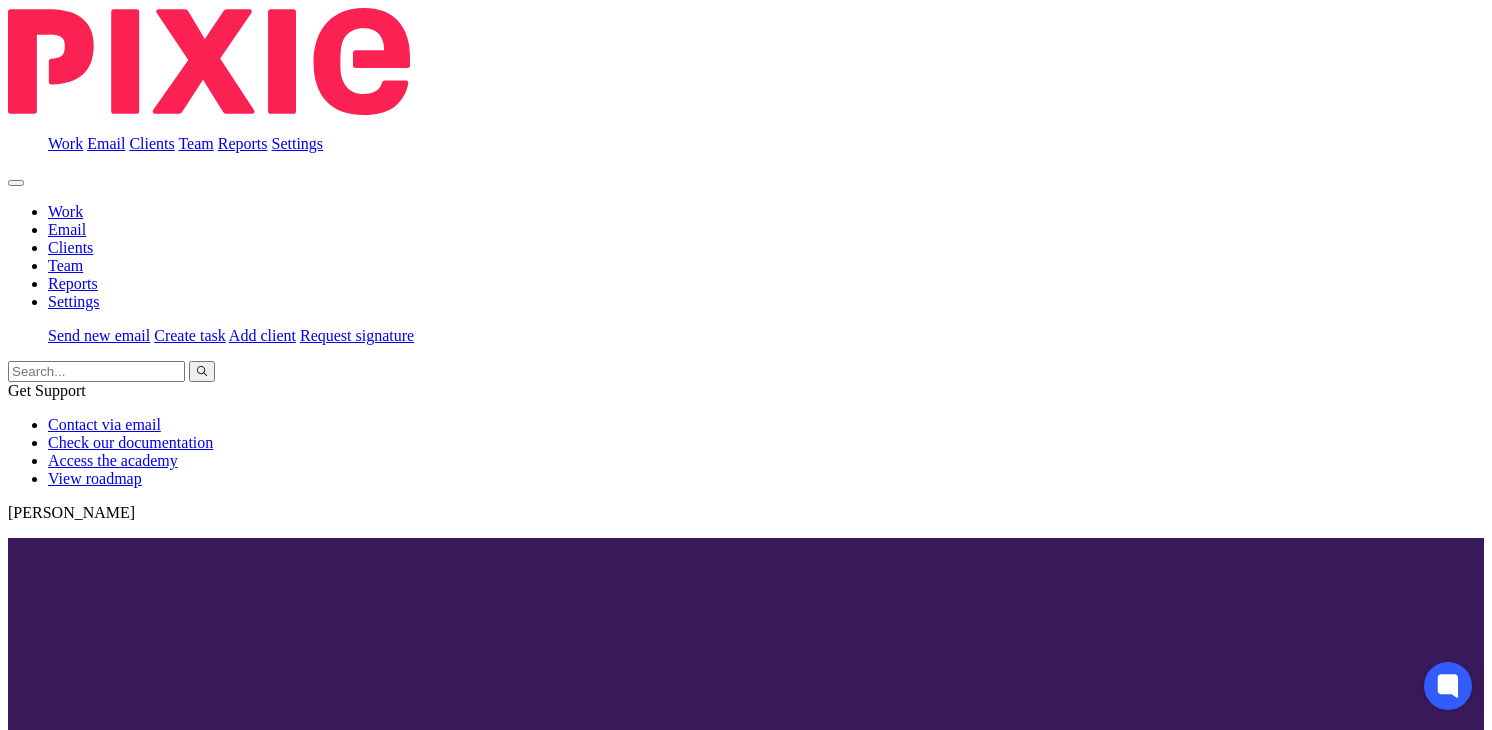 scroll, scrollTop: 0, scrollLeft: 0, axis: both 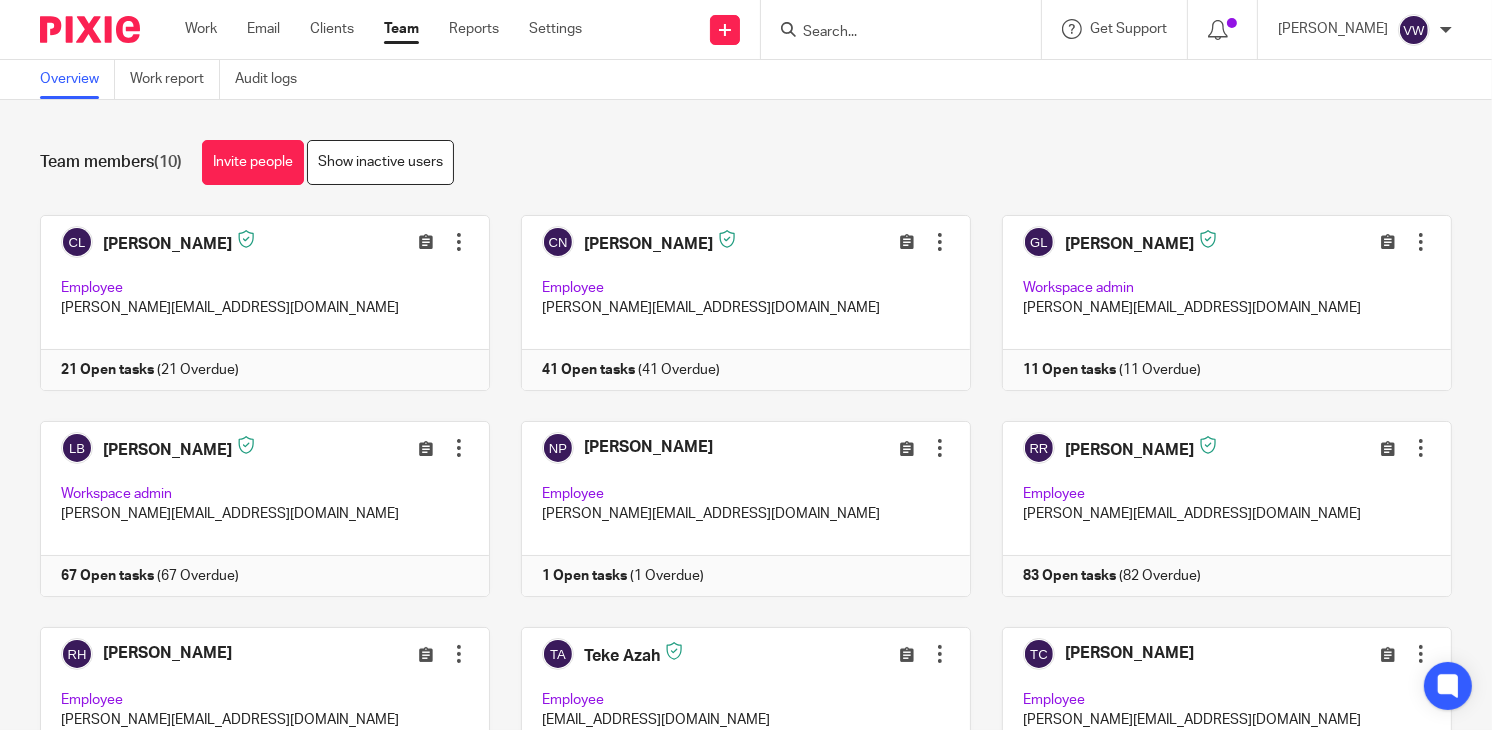 click at bounding box center [891, 33] 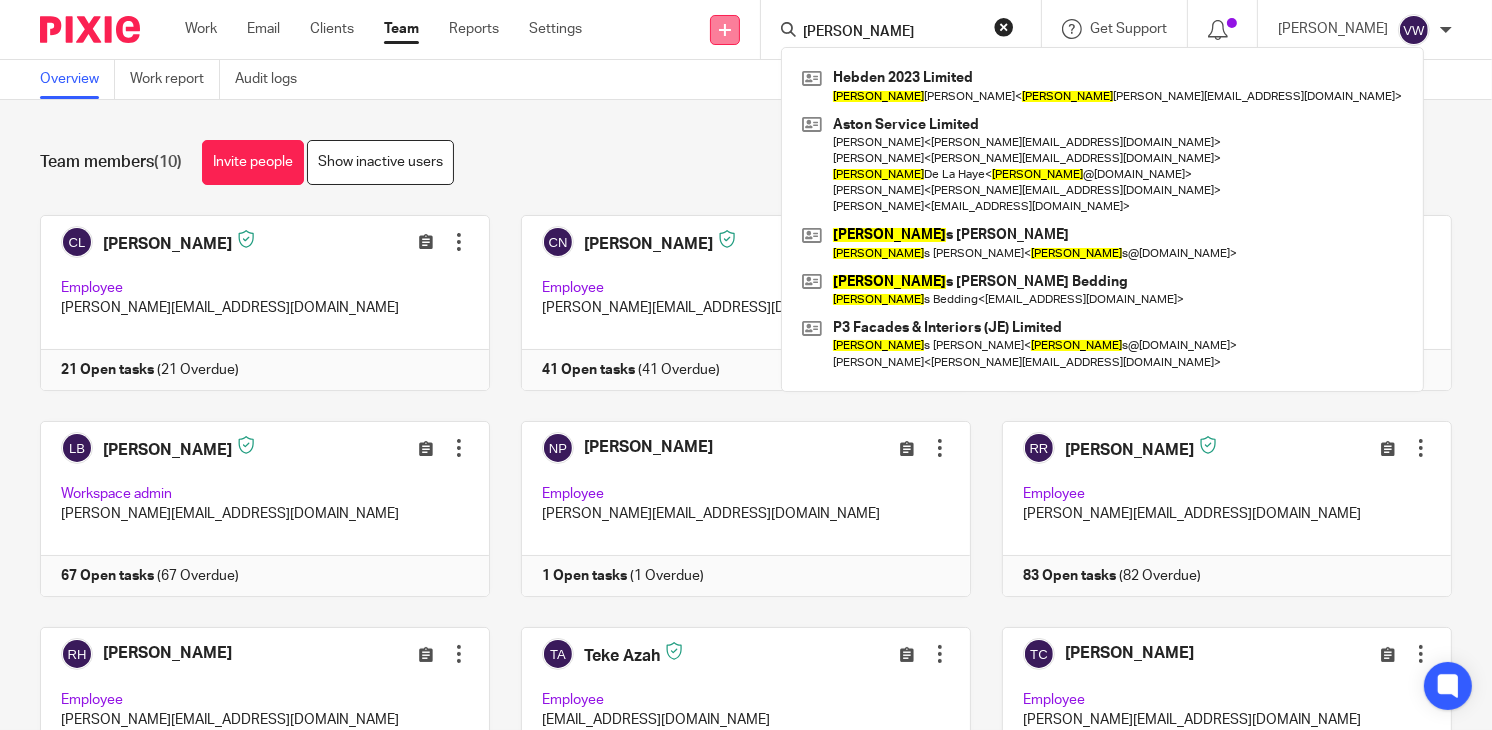 type on "jamie" 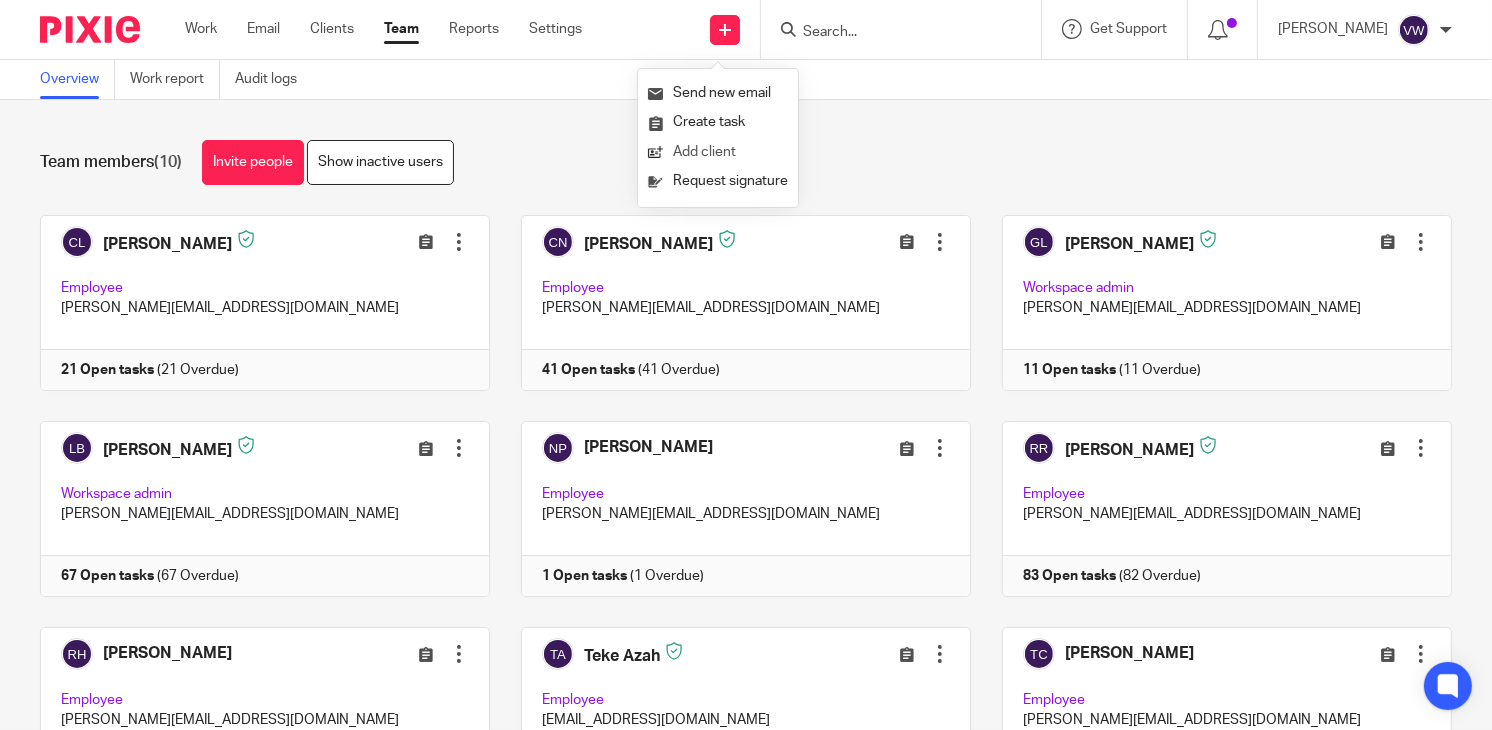 click on "Add client" at bounding box center [718, 152] 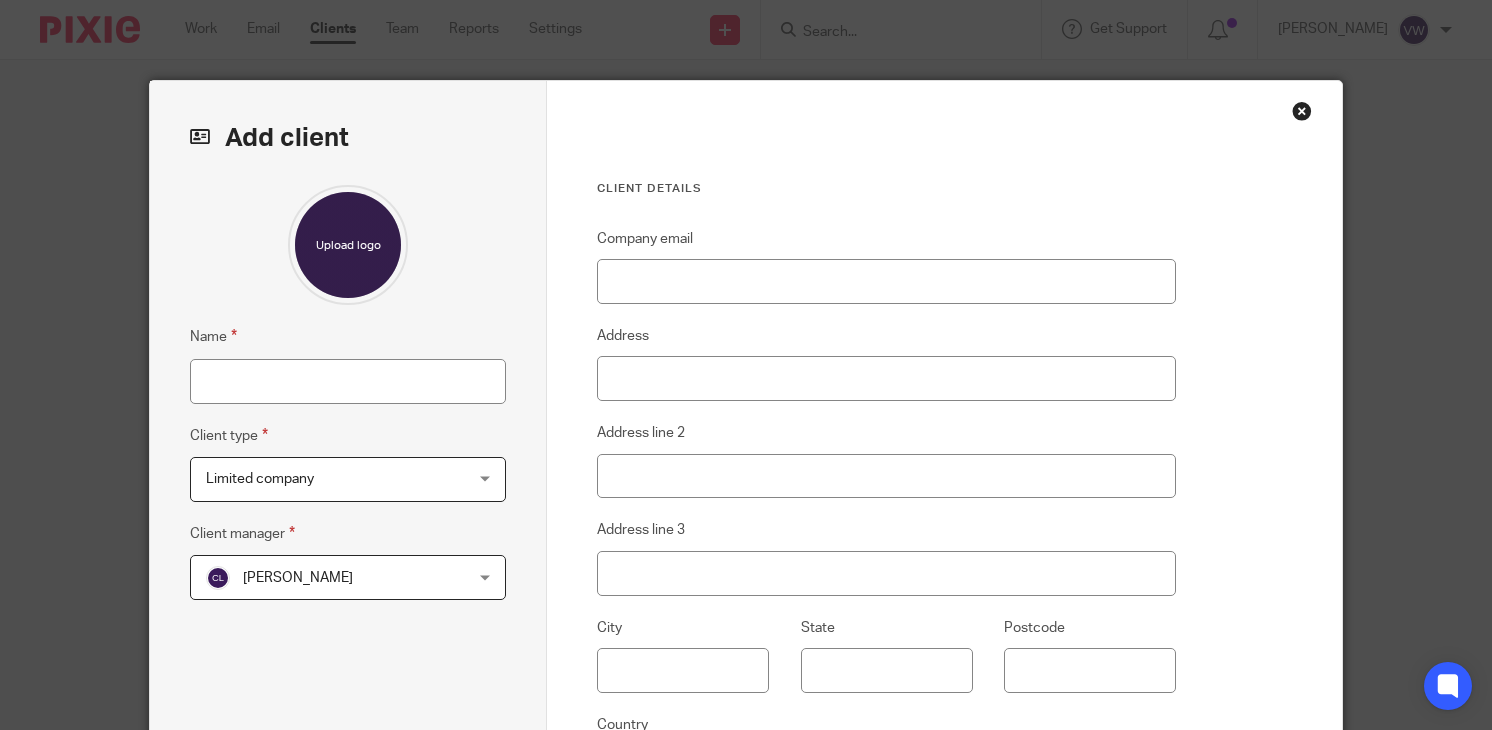 scroll, scrollTop: 0, scrollLeft: 0, axis: both 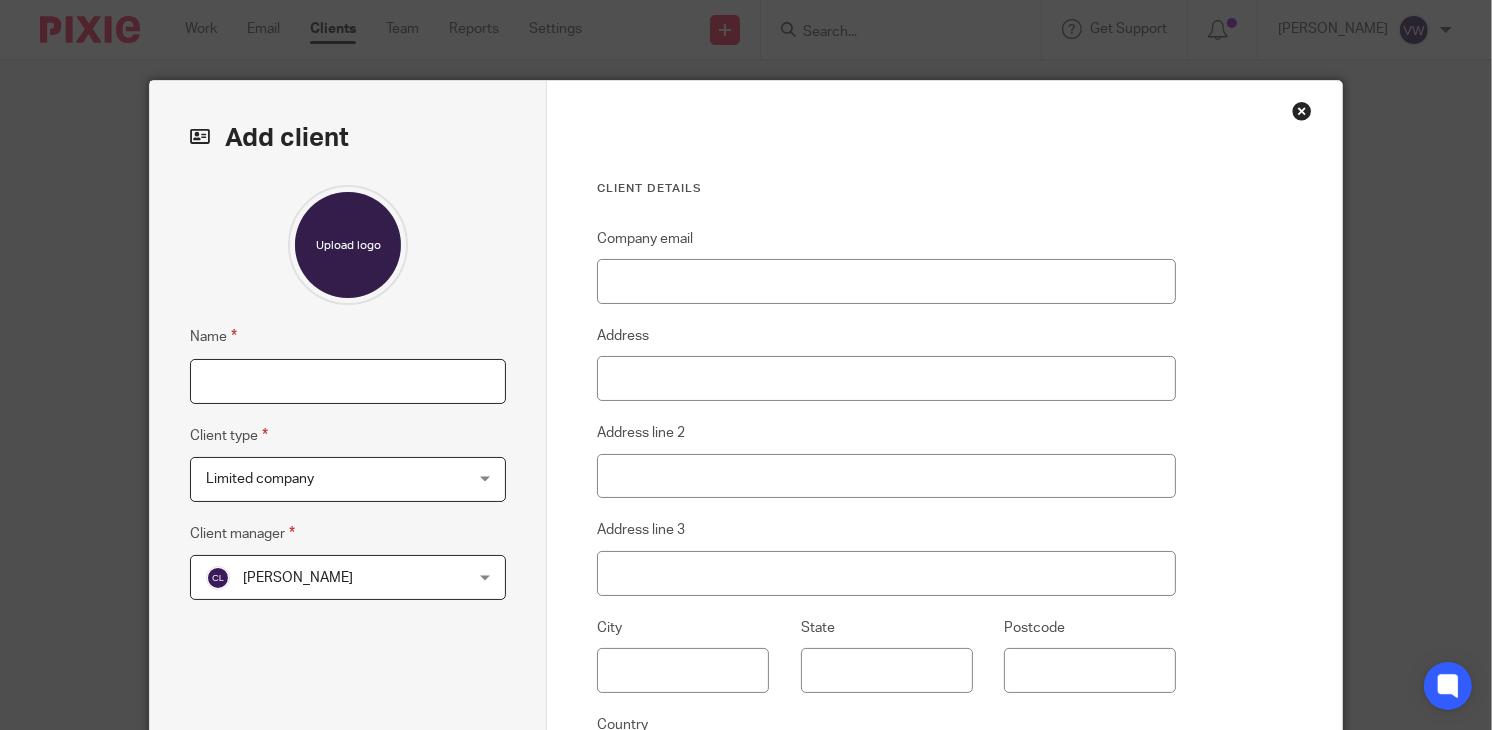 click on "Name" at bounding box center [348, 381] 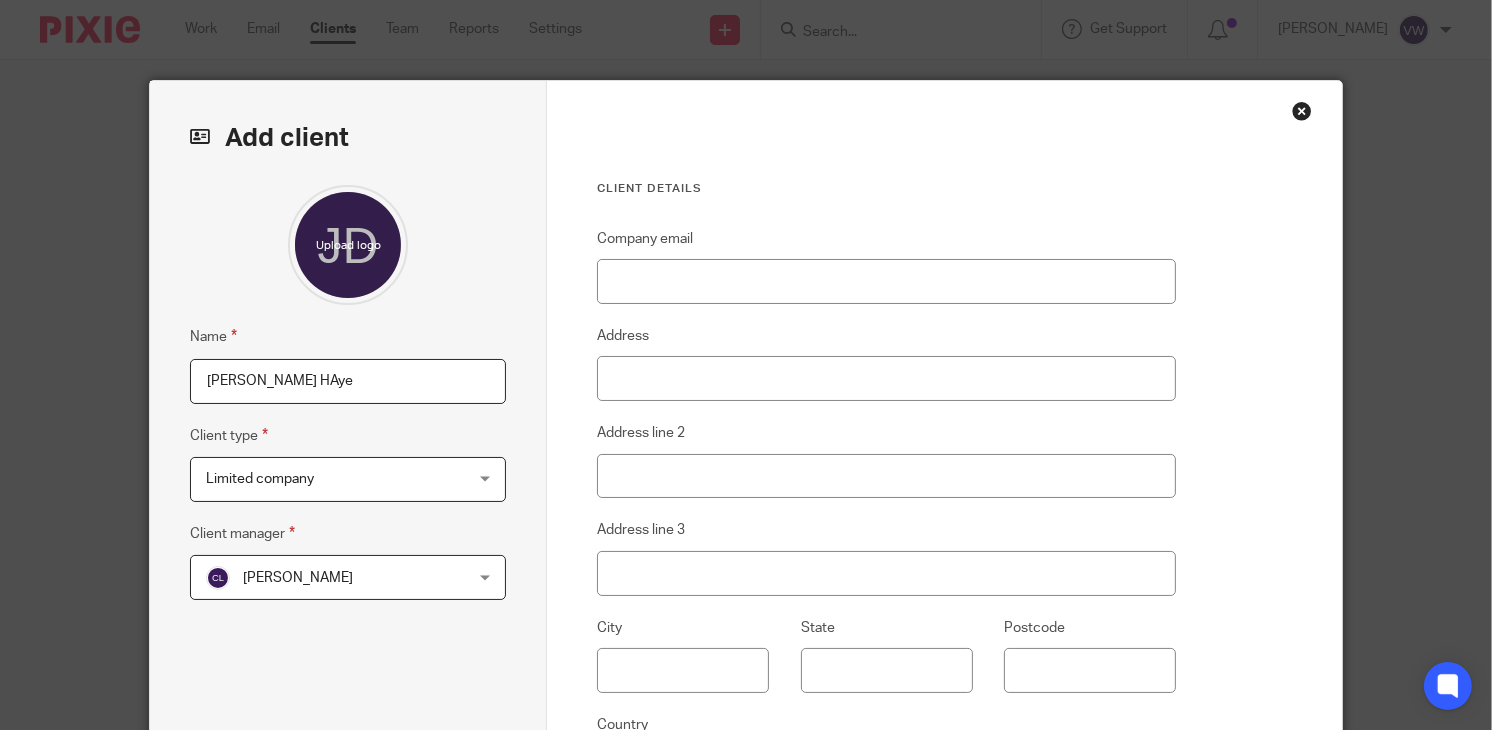 click on "Jamie De La HAye" at bounding box center (348, 381) 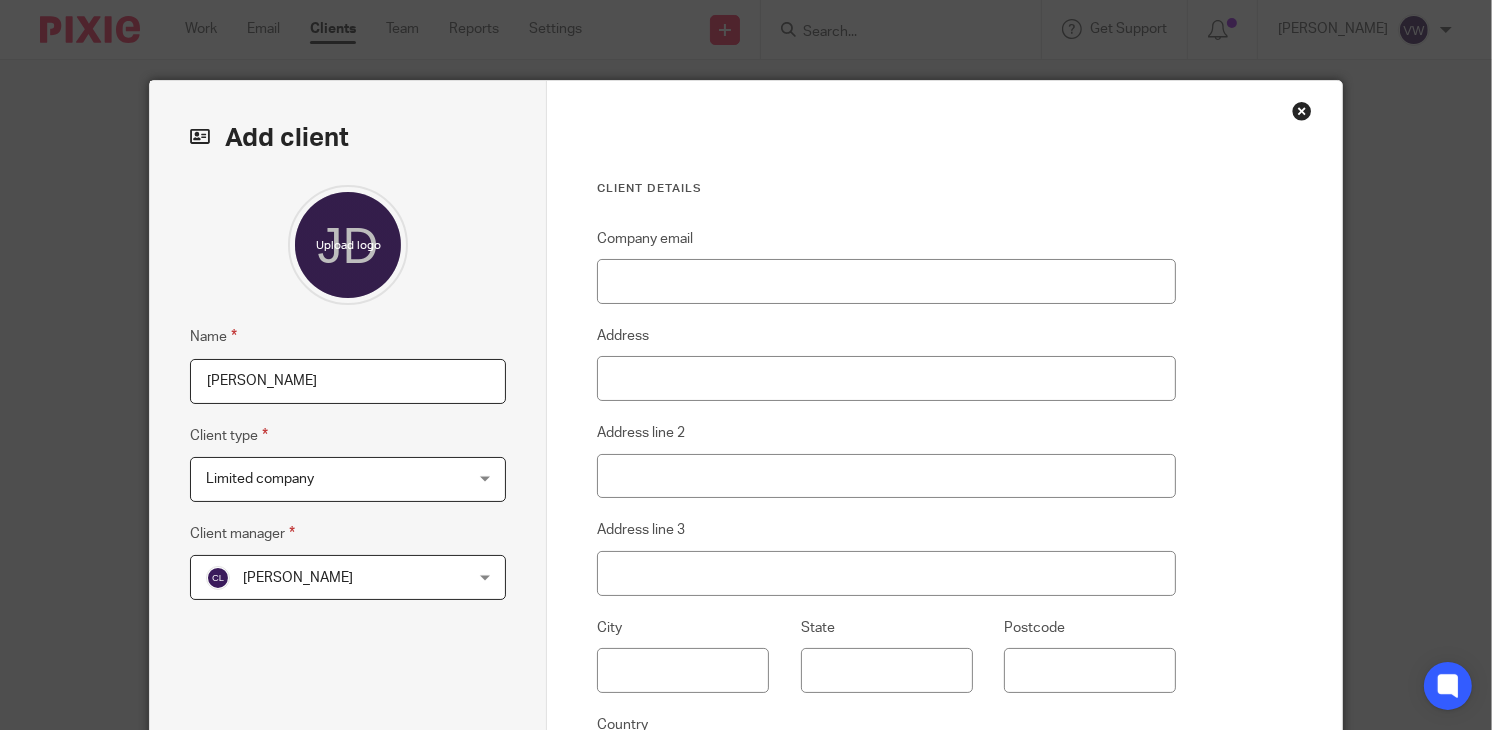 type on "Jamie De La Haye" 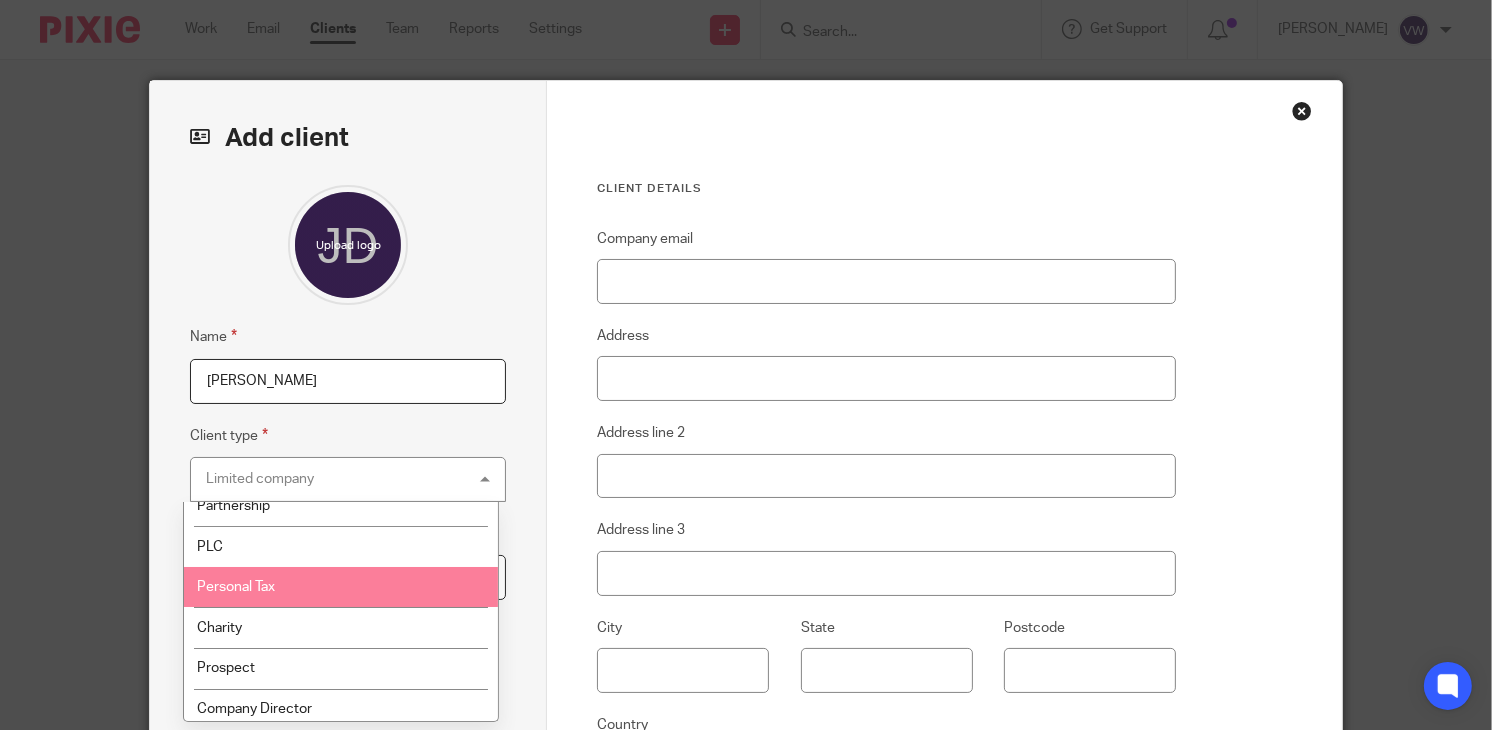 scroll, scrollTop: 98, scrollLeft: 0, axis: vertical 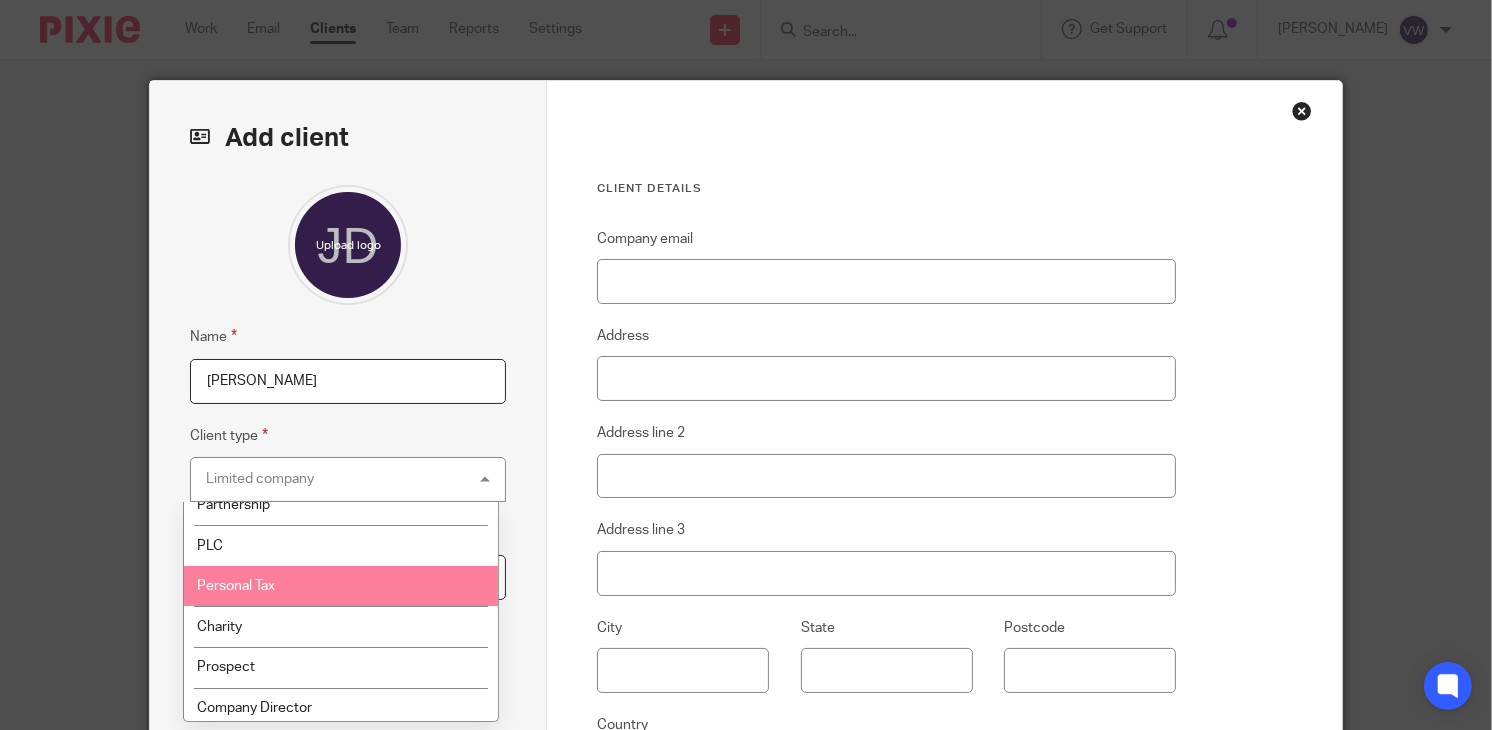 click on "Personal Tax" at bounding box center (341, 586) 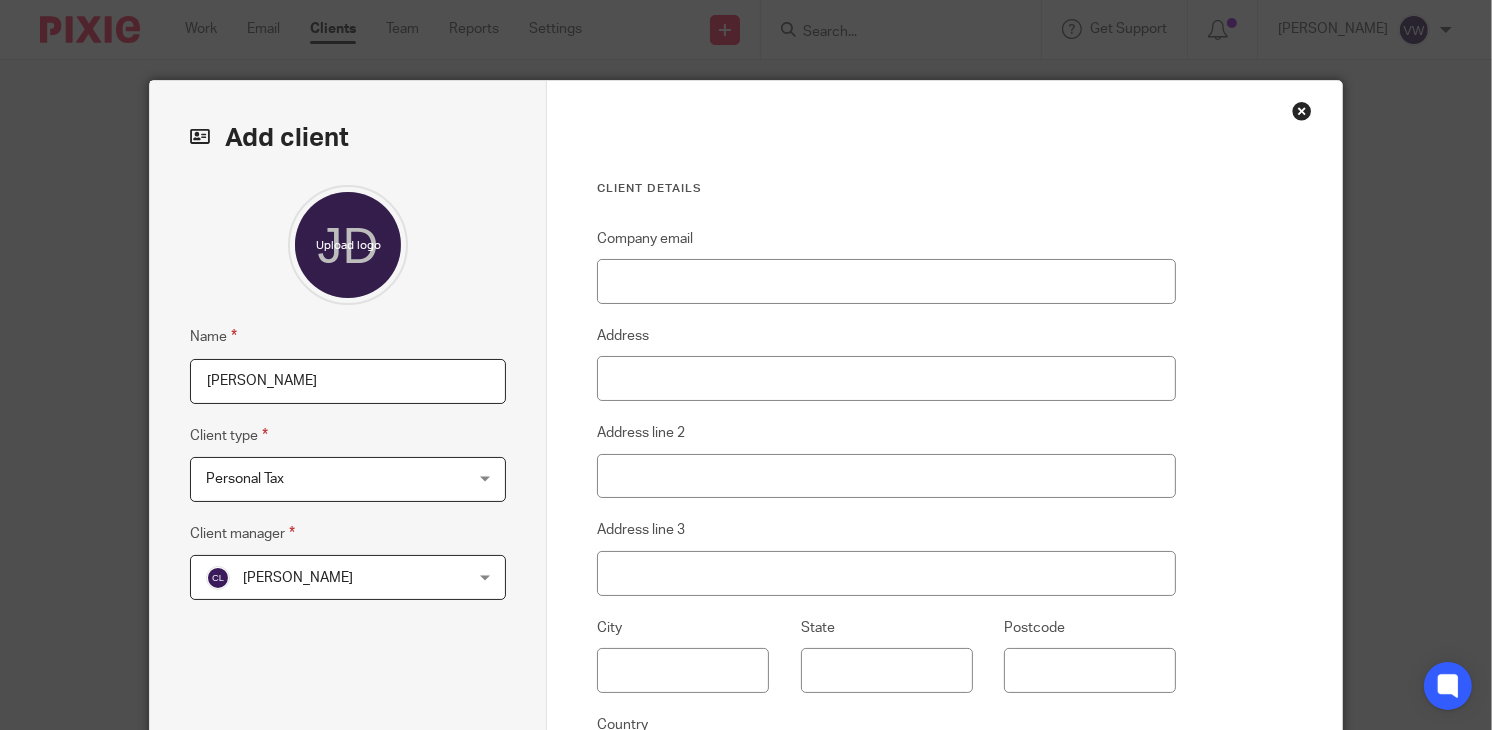 click on "[PERSON_NAME]" at bounding box center (298, 578) 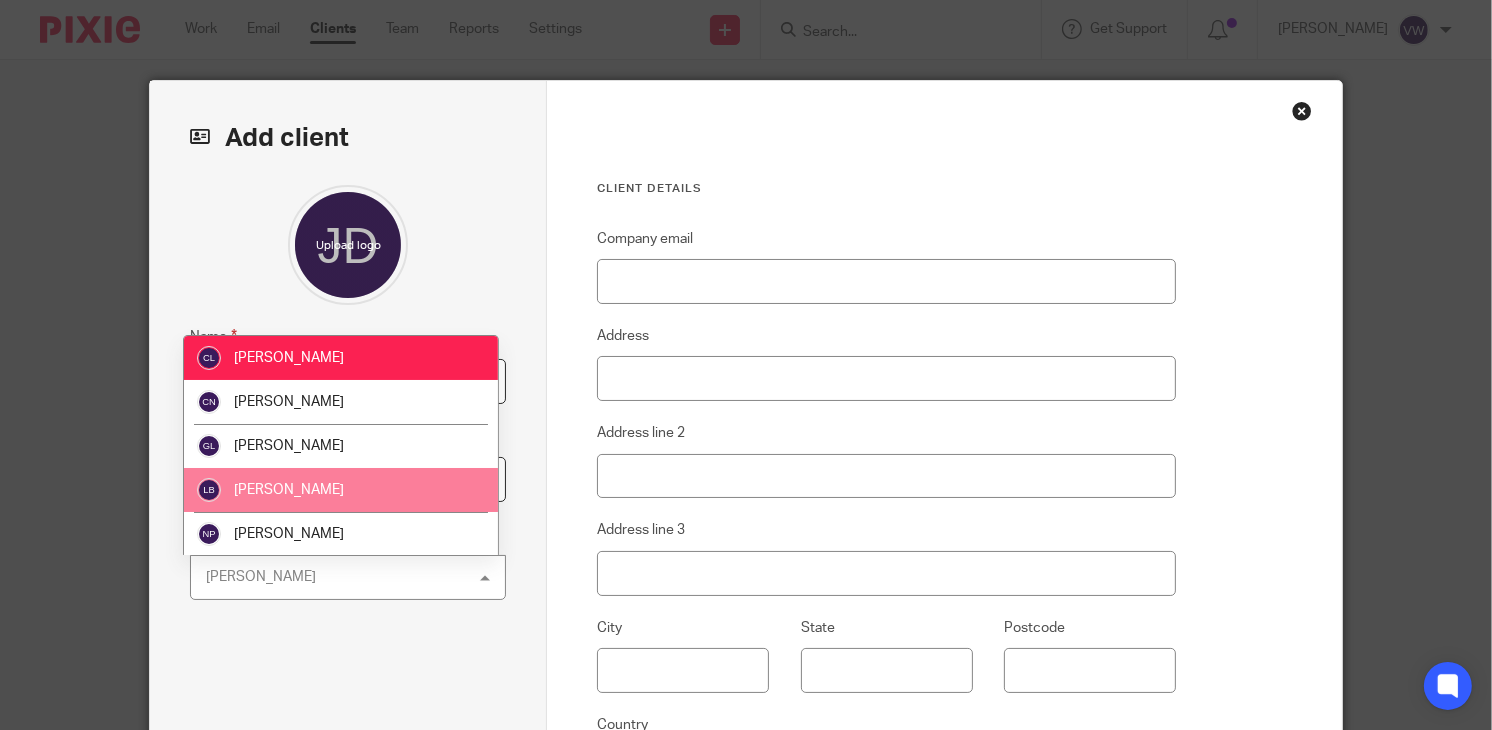 click on "[PERSON_NAME]" at bounding box center [289, 490] 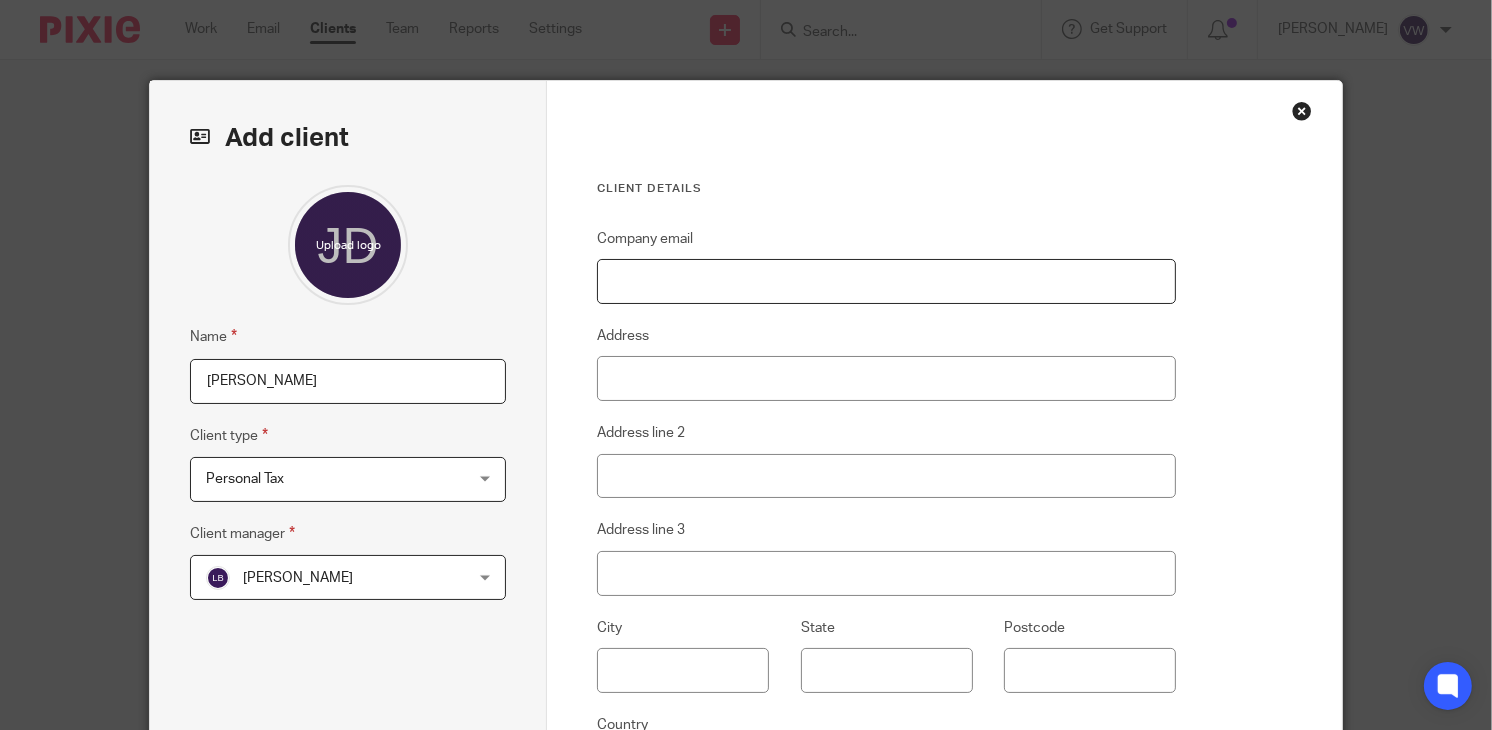 click on "Company email" at bounding box center [886, 281] 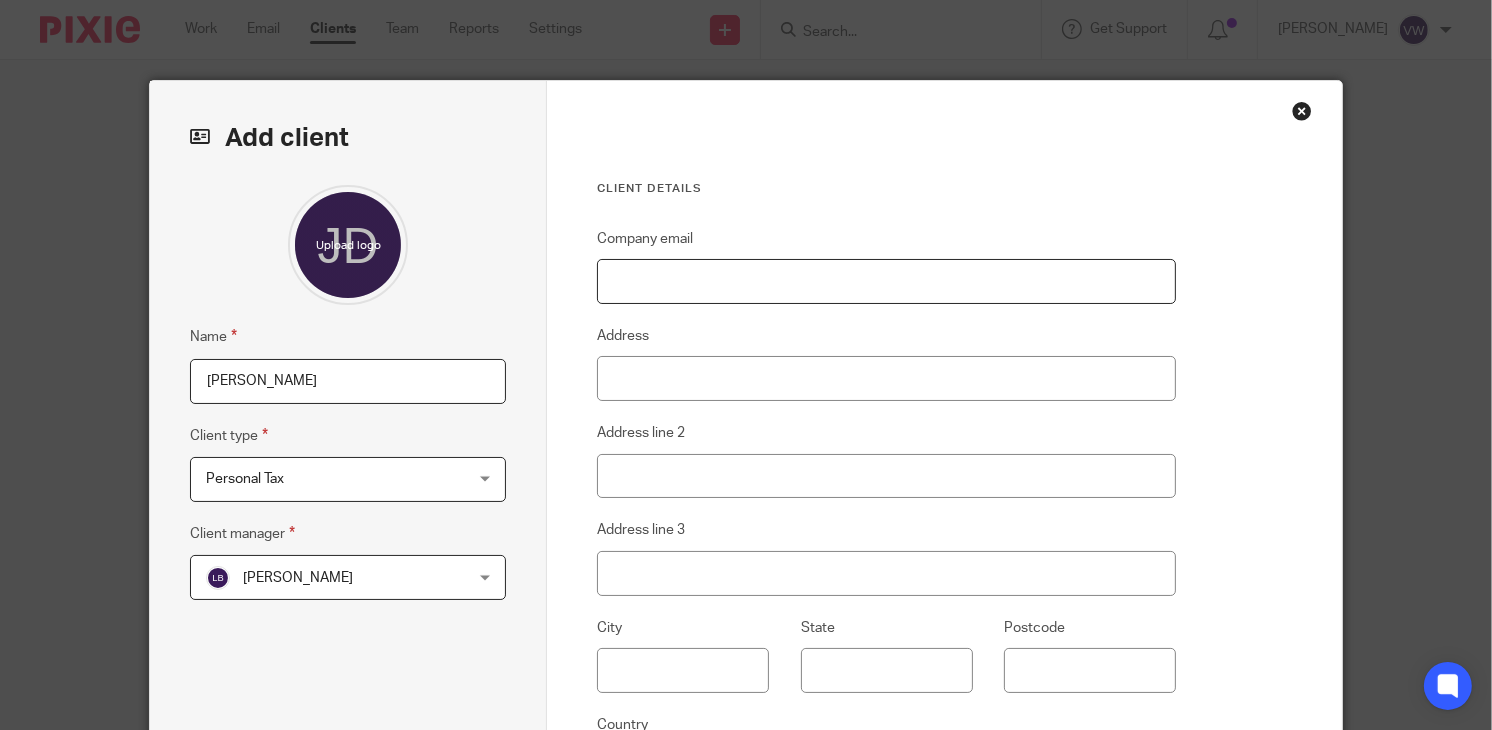 paste on "jamie@astonservices.net" 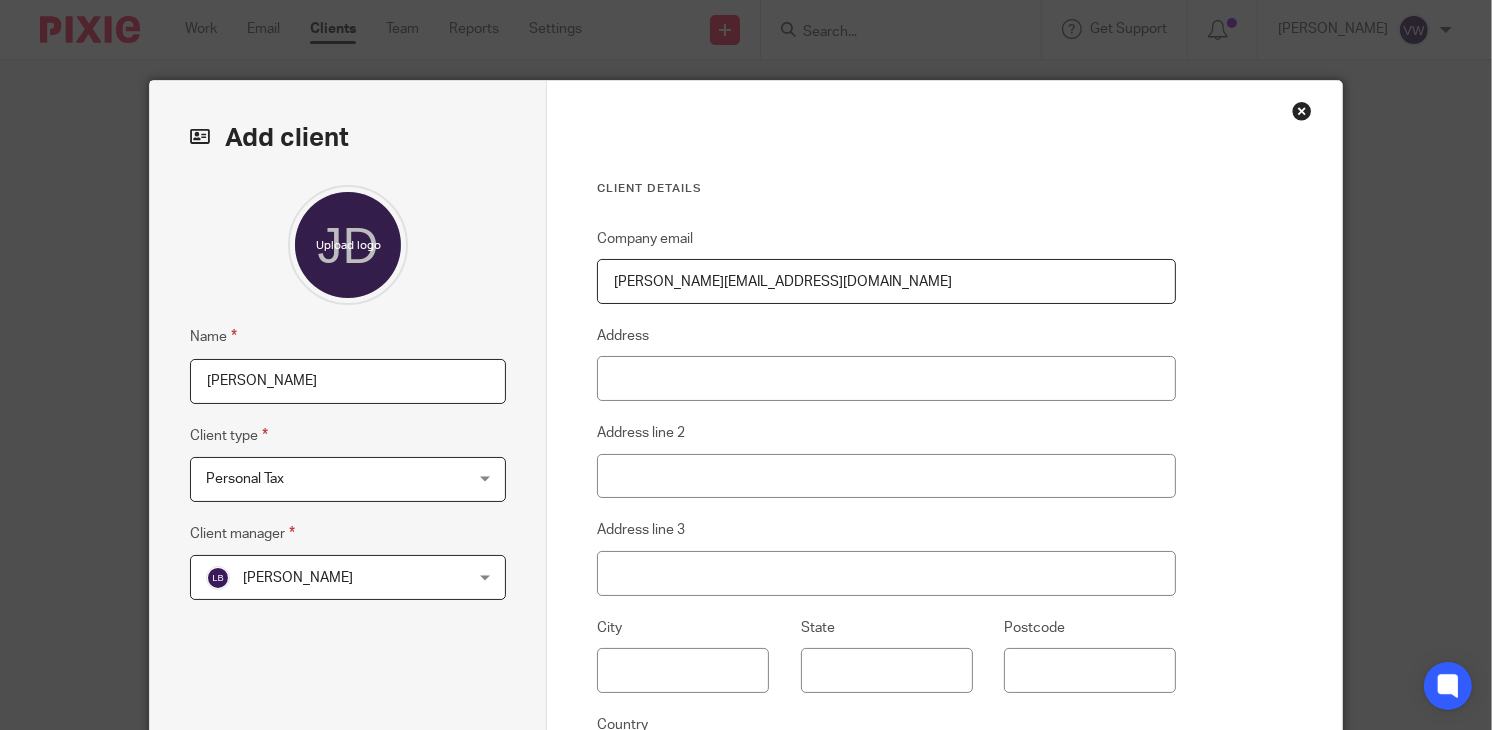 type on "jamie@astonservices.net" 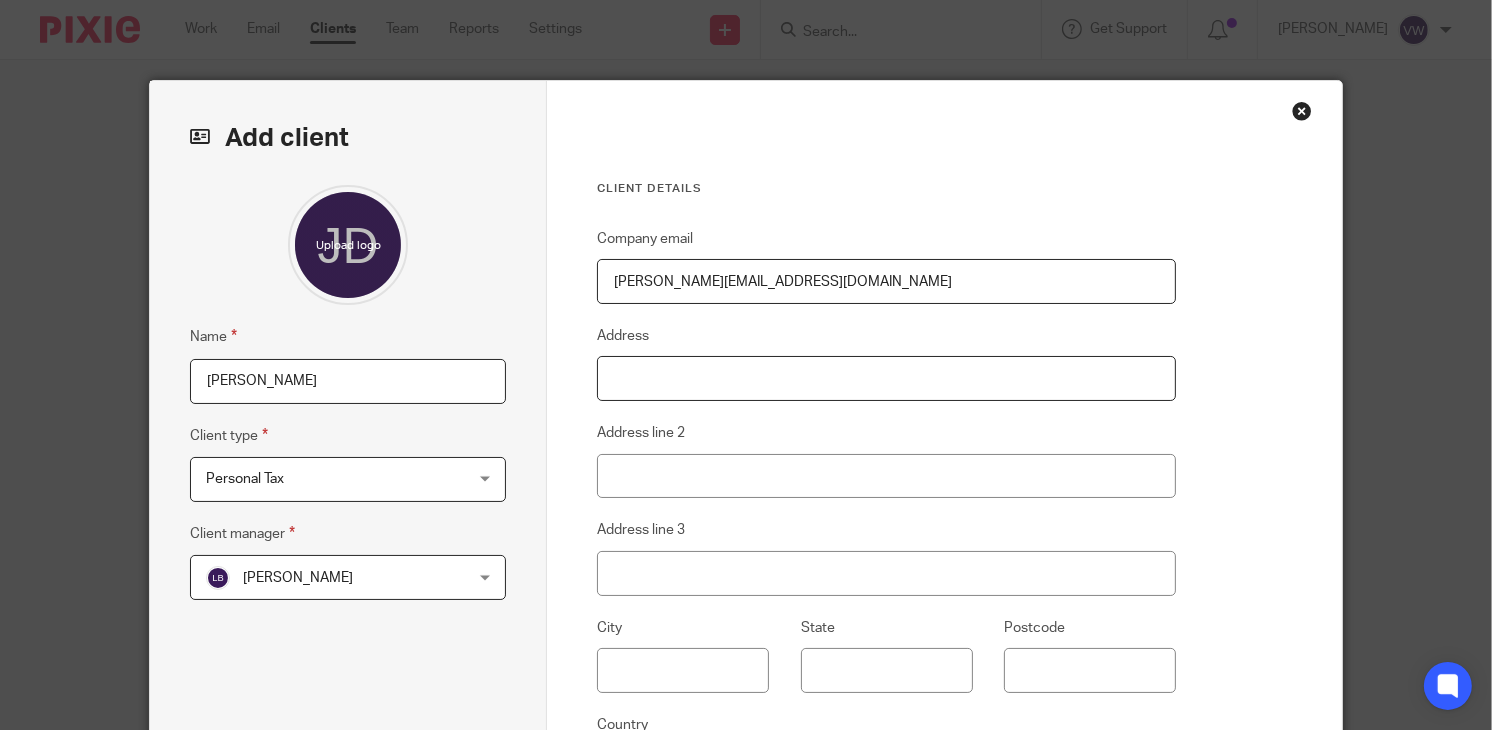 click on "Address" at bounding box center (886, 378) 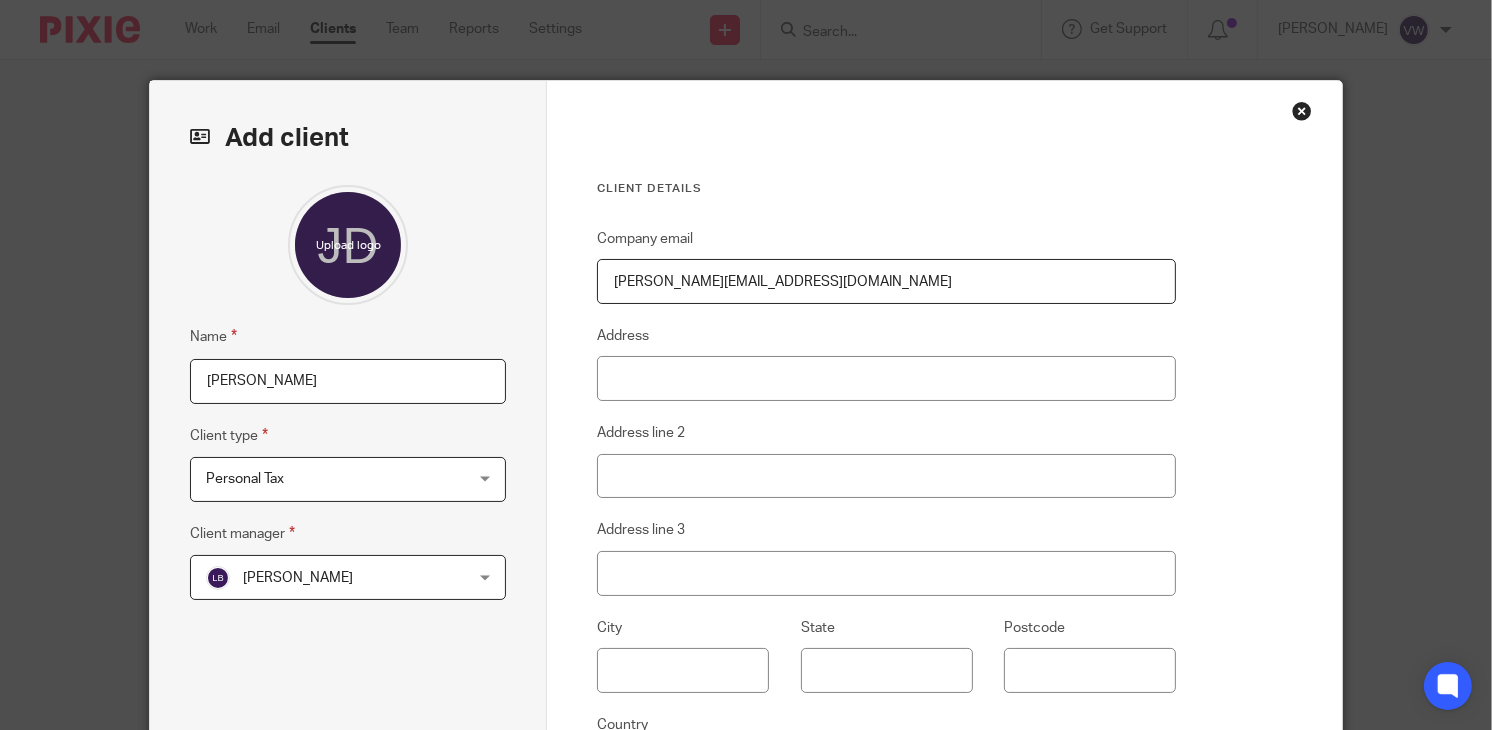 click on "Address" at bounding box center (886, 362) 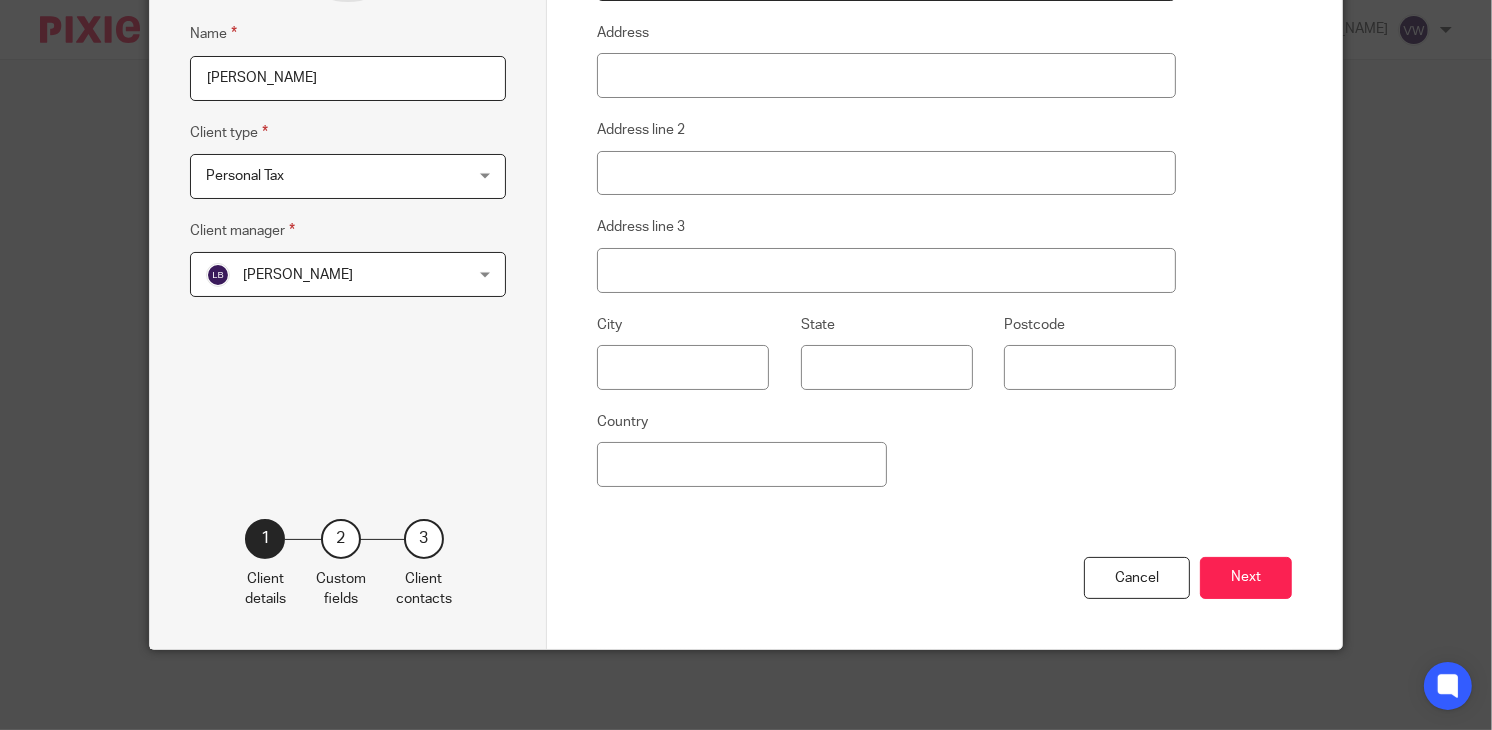 scroll, scrollTop: 305, scrollLeft: 0, axis: vertical 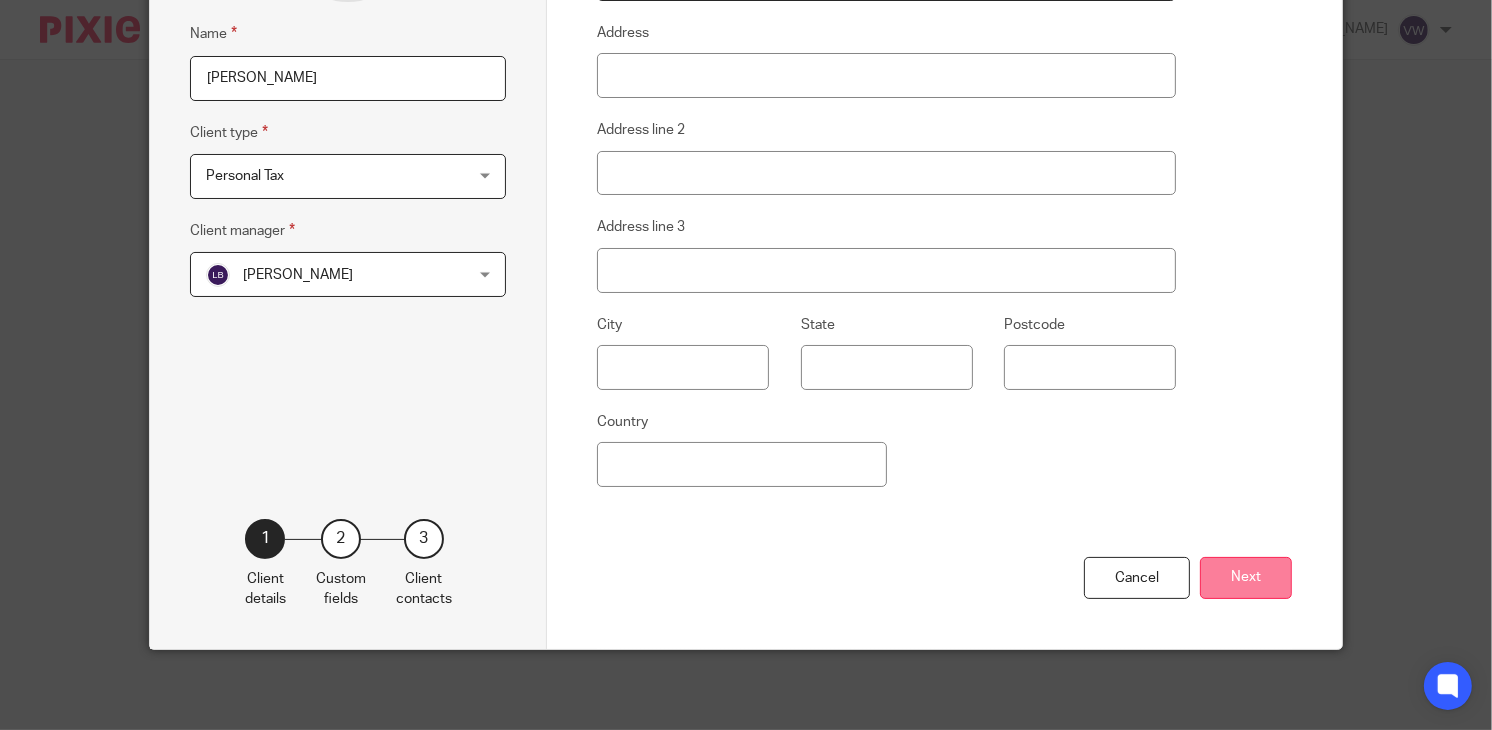 click on "Next" at bounding box center [1246, 578] 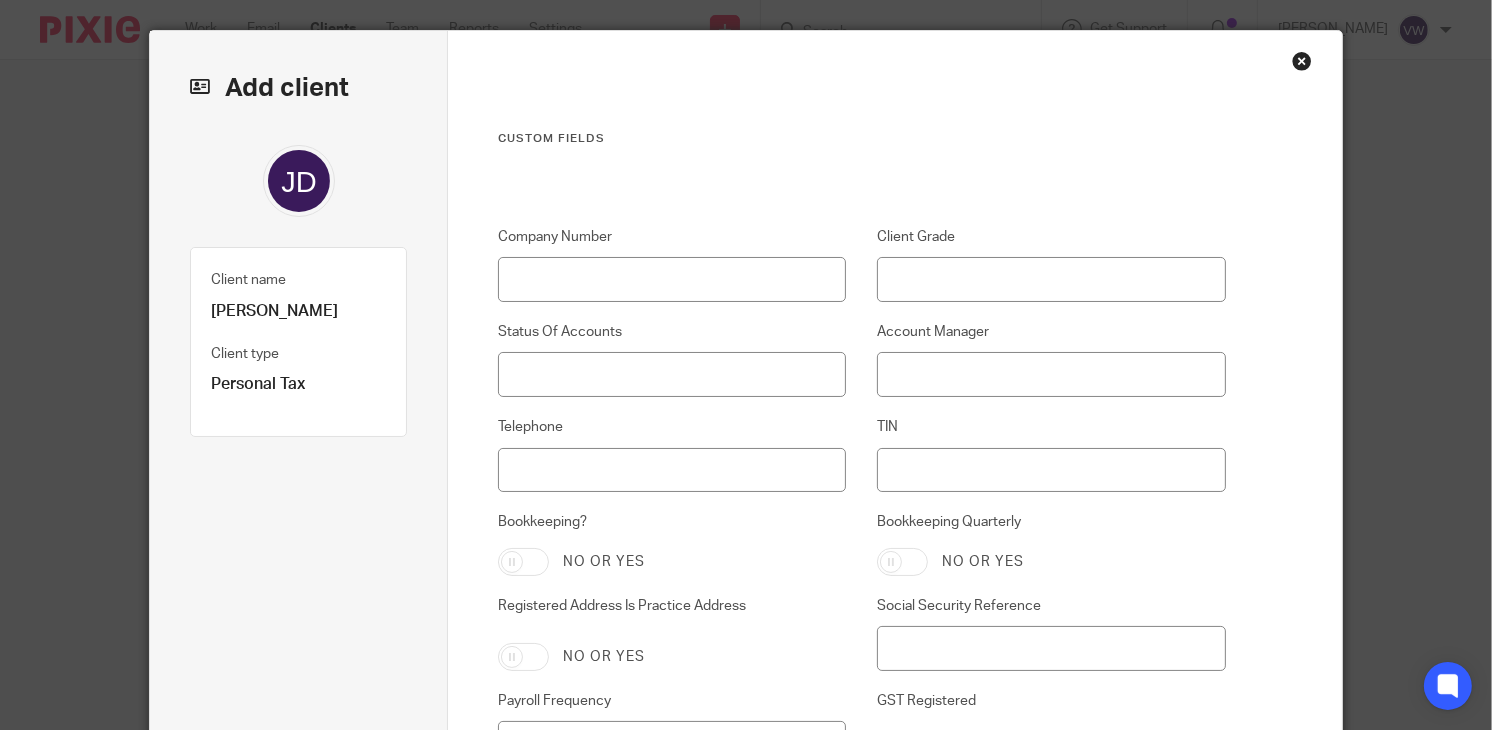 scroll, scrollTop: 0, scrollLeft: 0, axis: both 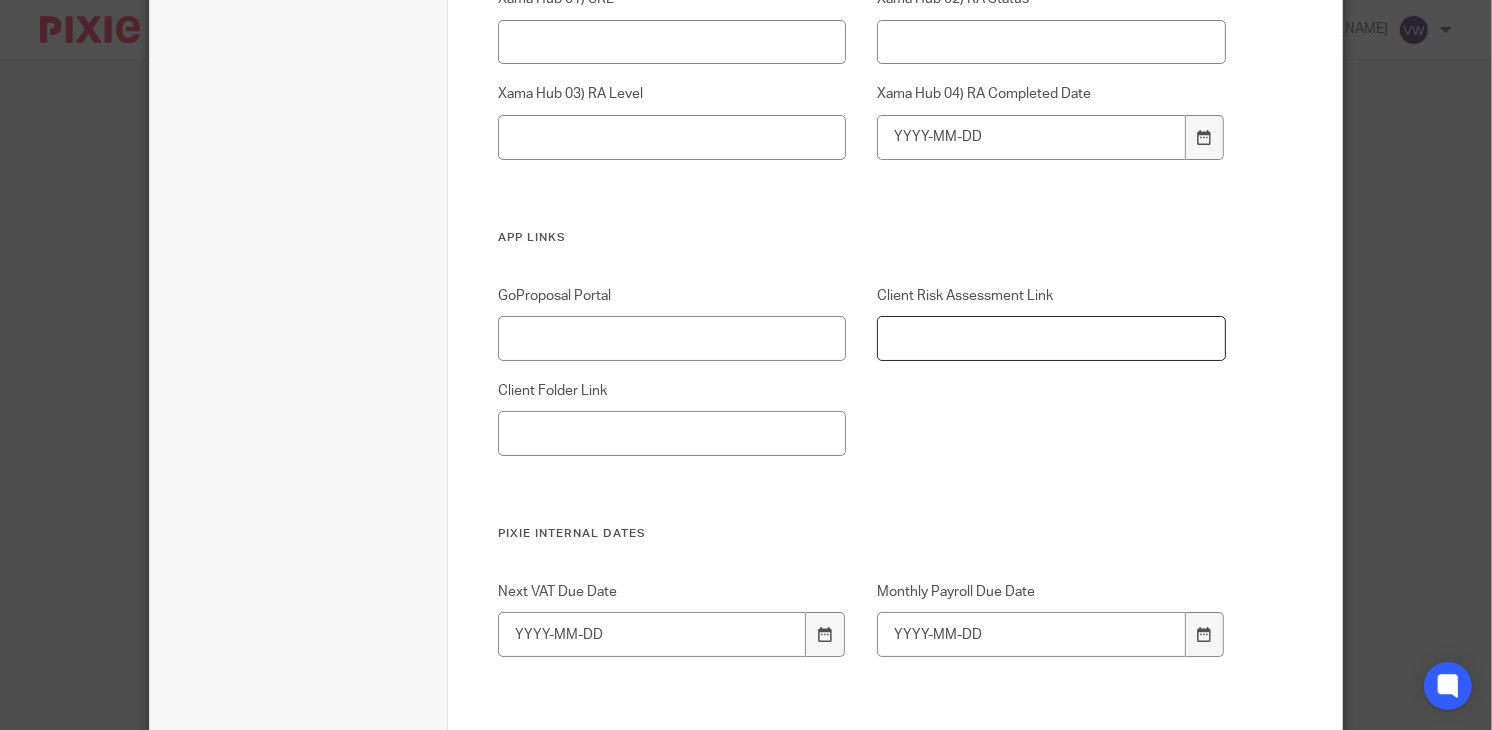 click on "Client Risk Assessment Link" at bounding box center [1051, 338] 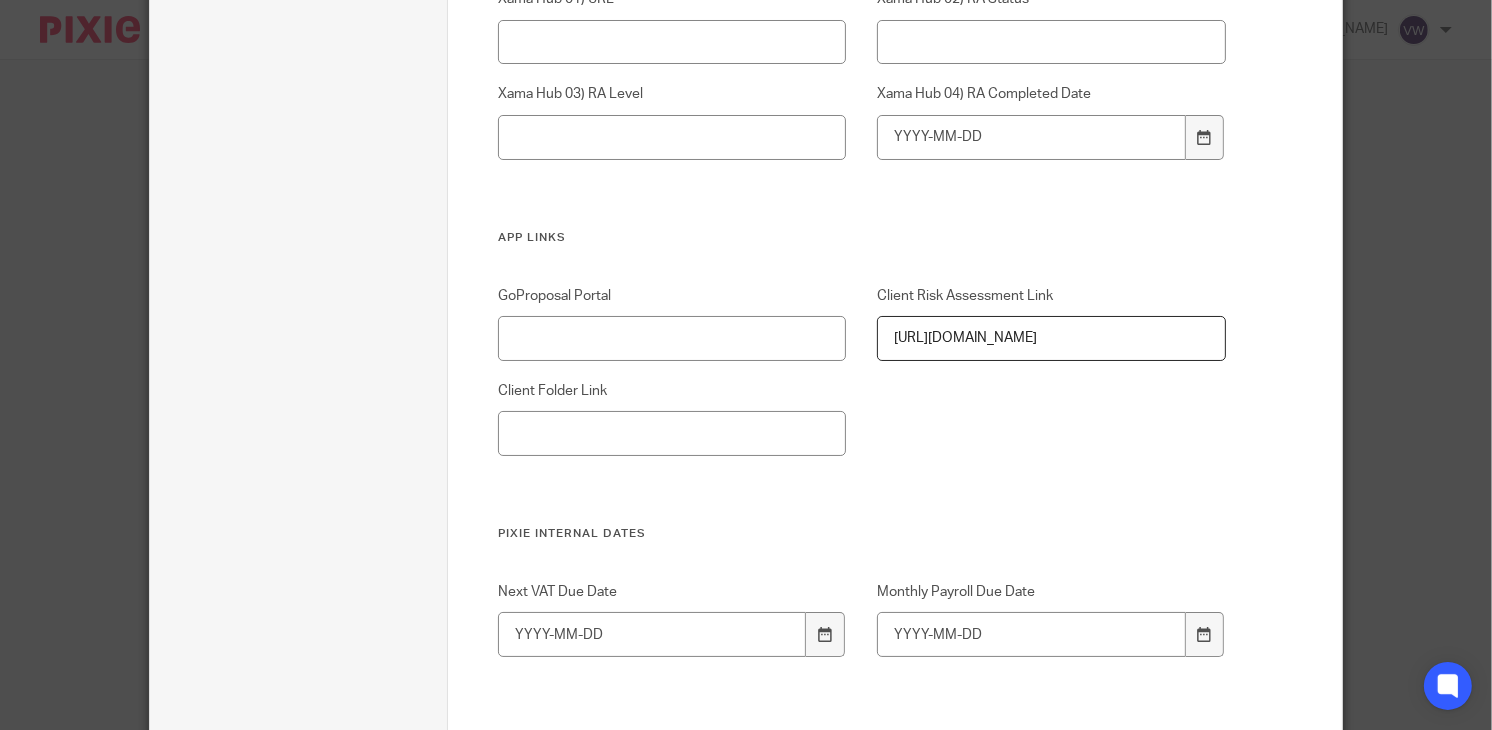 scroll, scrollTop: 0, scrollLeft: 457, axis: horizontal 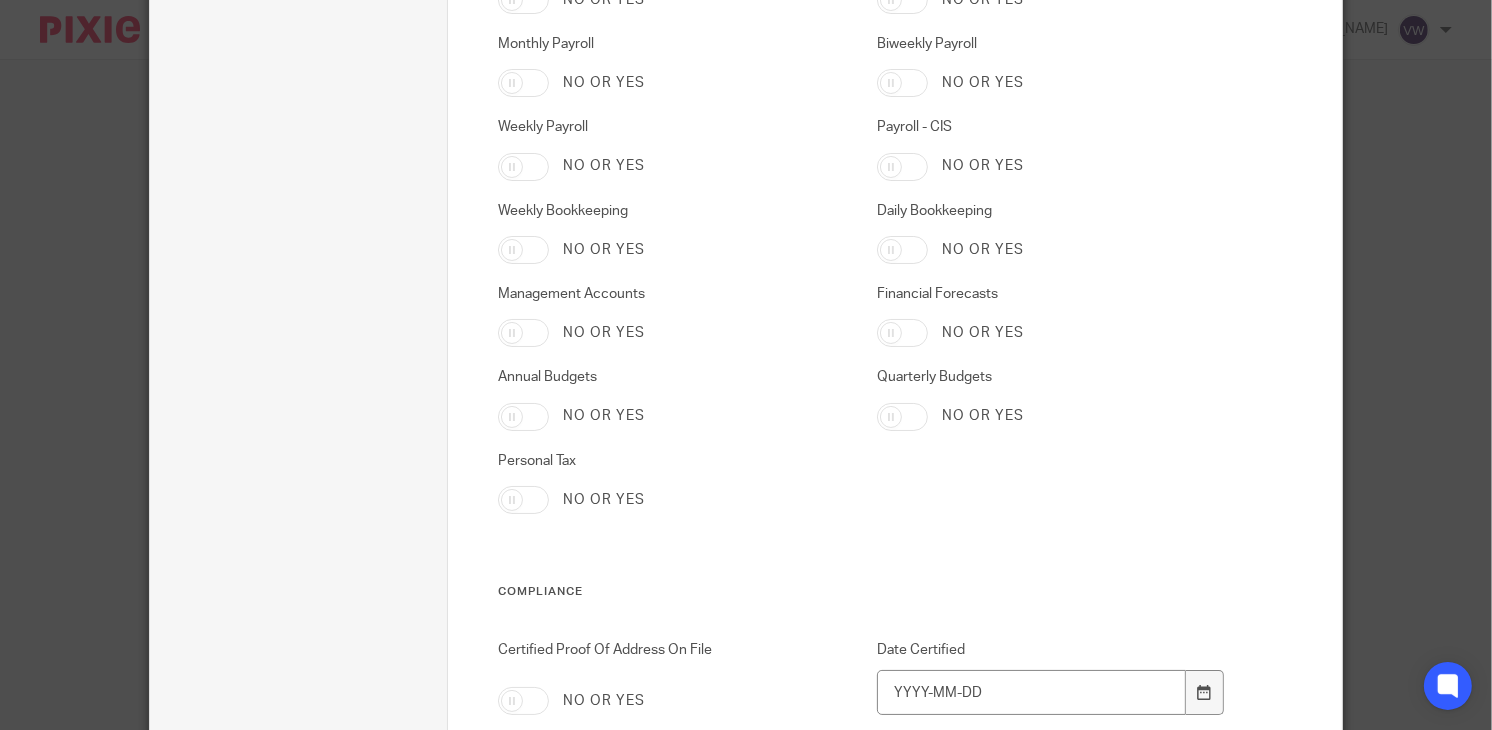 click on "No or yes" at bounding box center [604, 500] 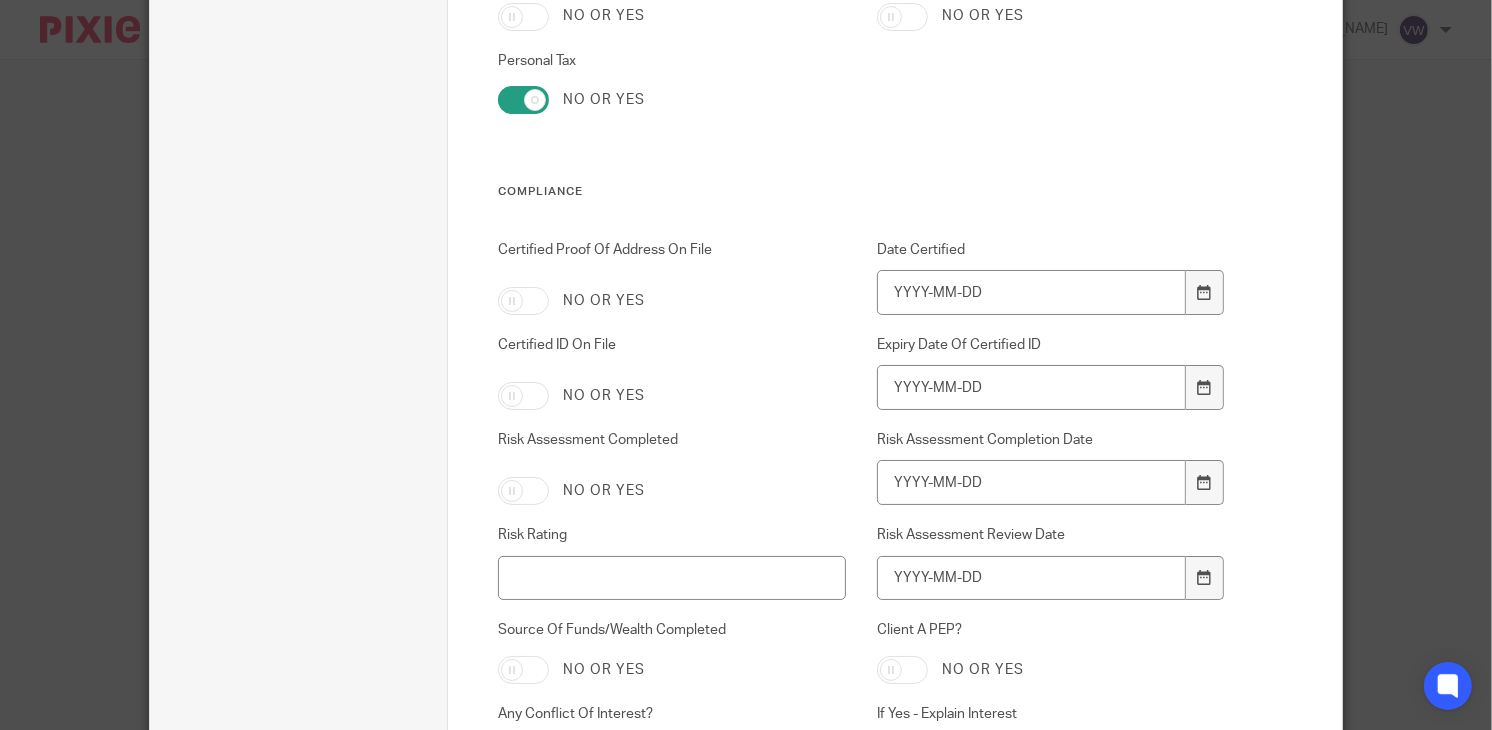 scroll, scrollTop: 4296, scrollLeft: 0, axis: vertical 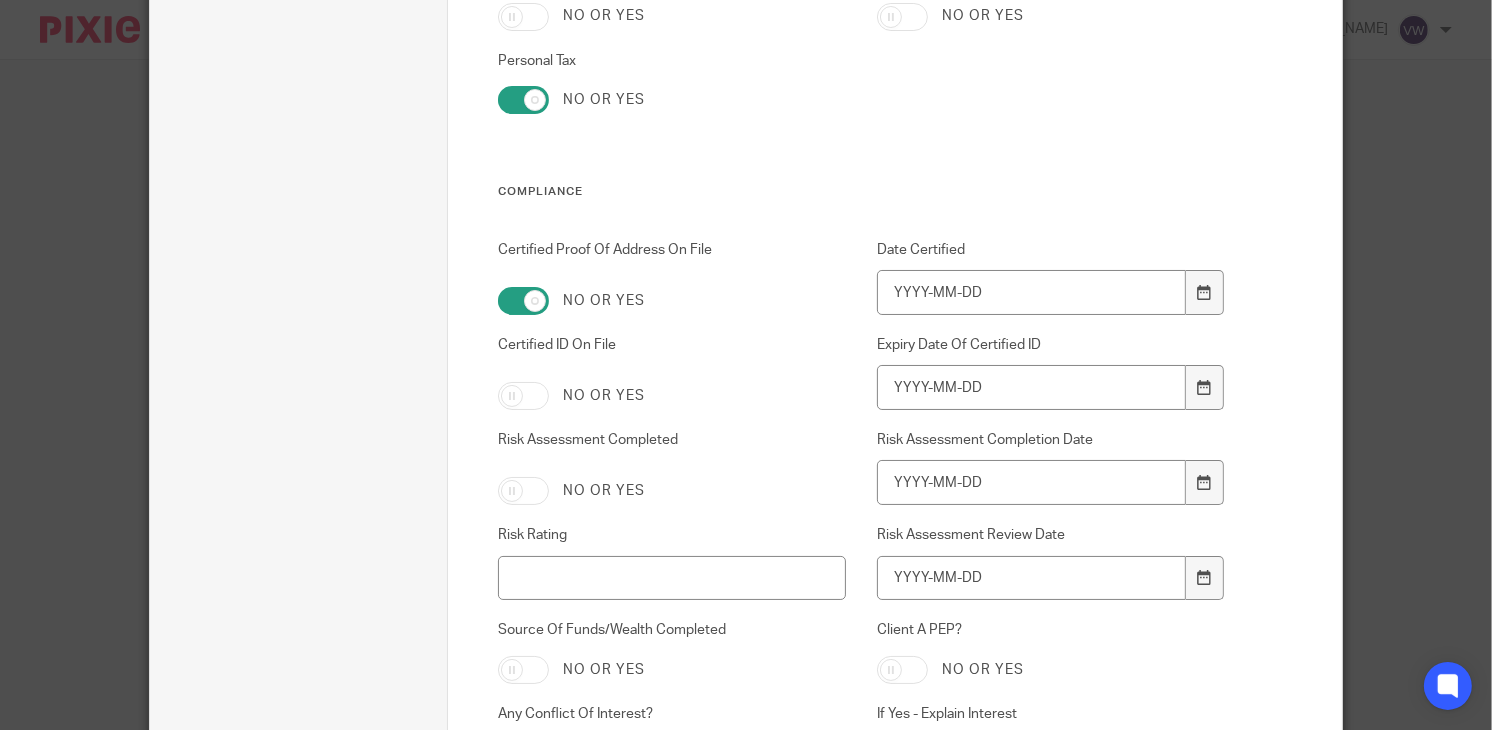 click on "No or yes" at bounding box center [604, 396] 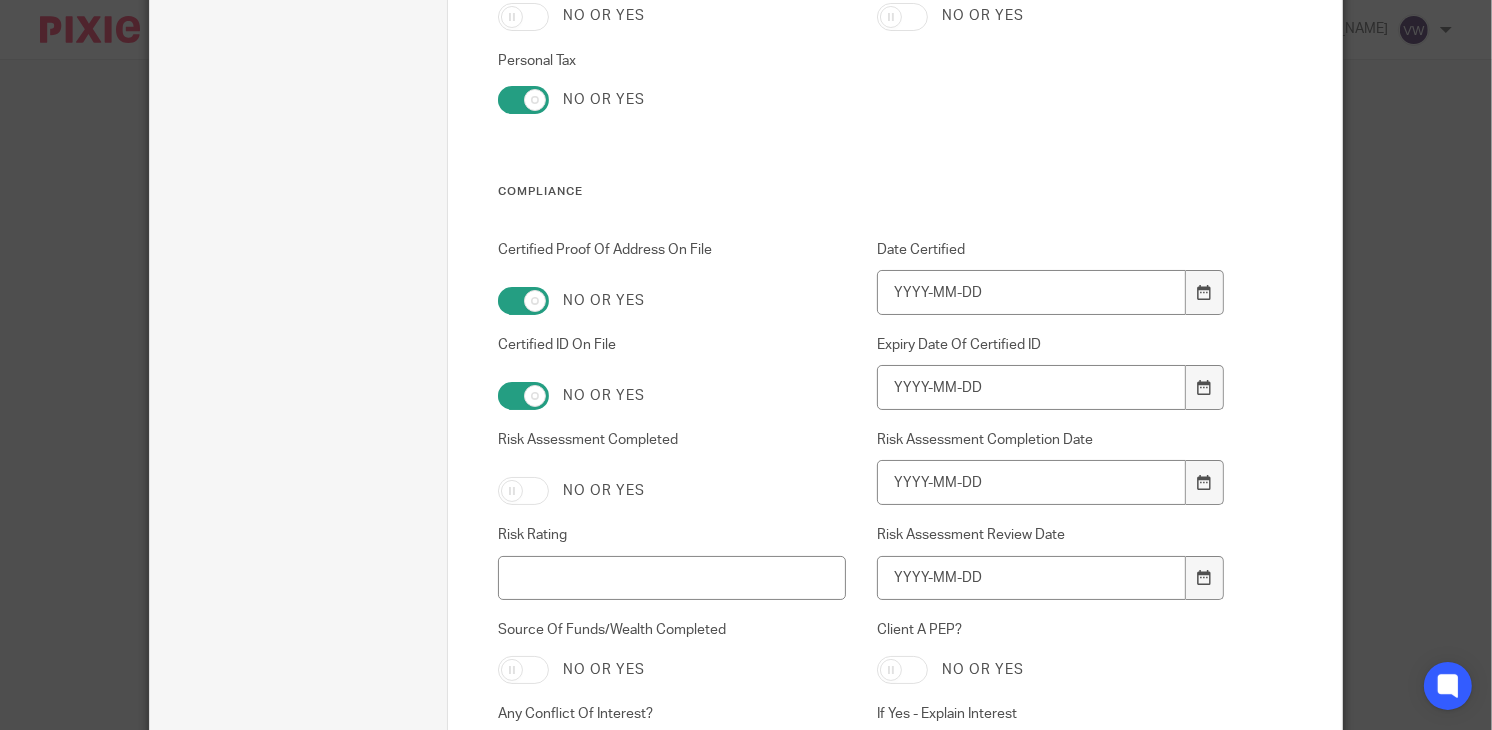 click on "No or yes" at bounding box center [604, 491] 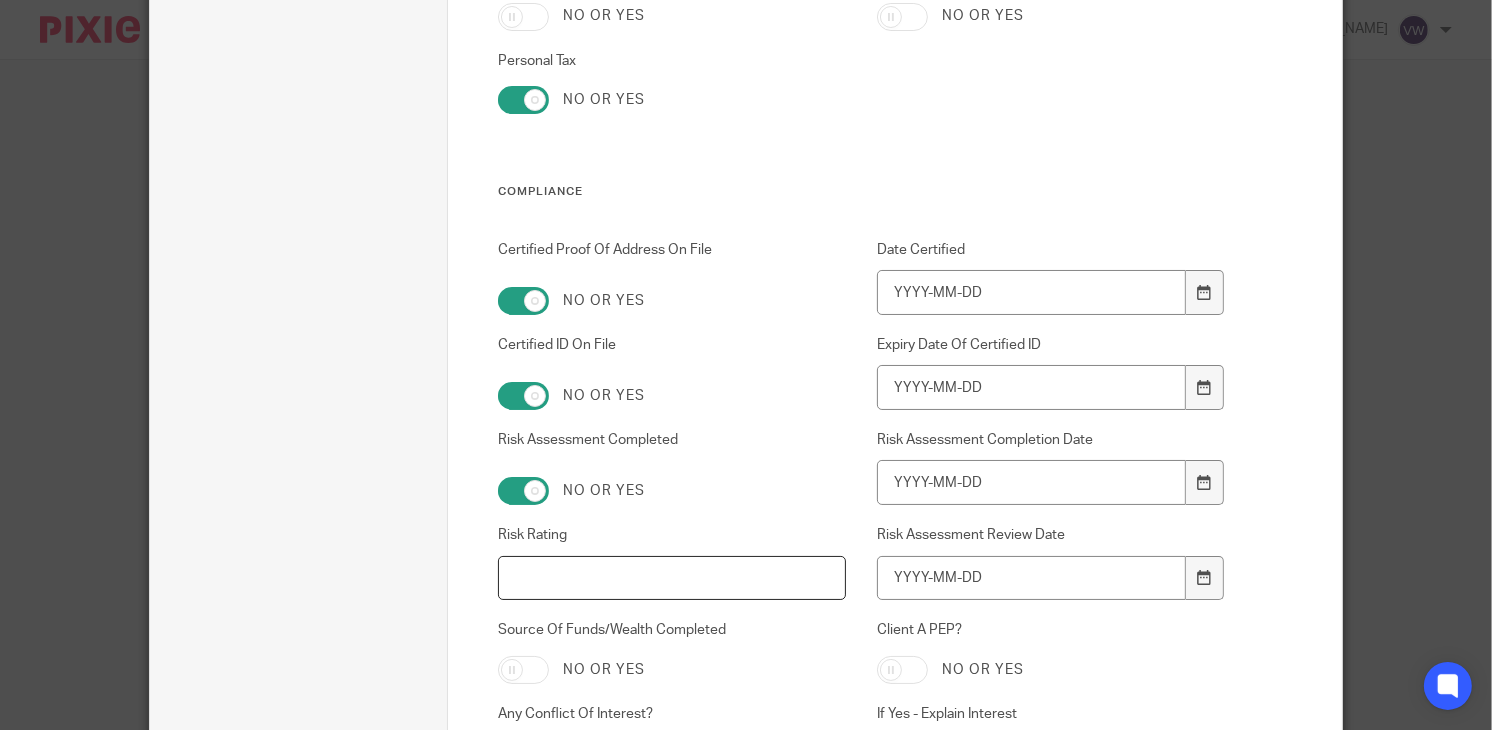 click on "Risk Rating" at bounding box center [672, 578] 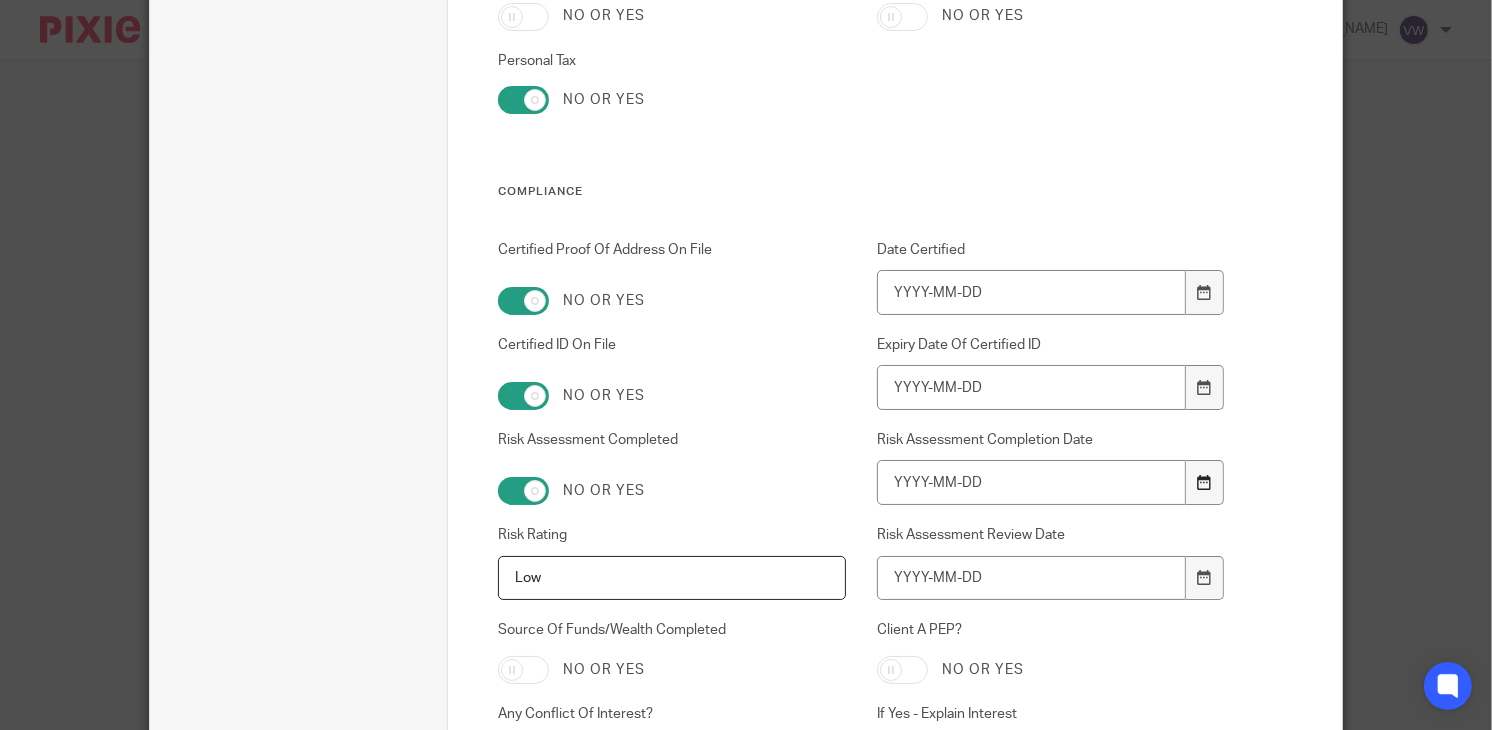 type on "Low" 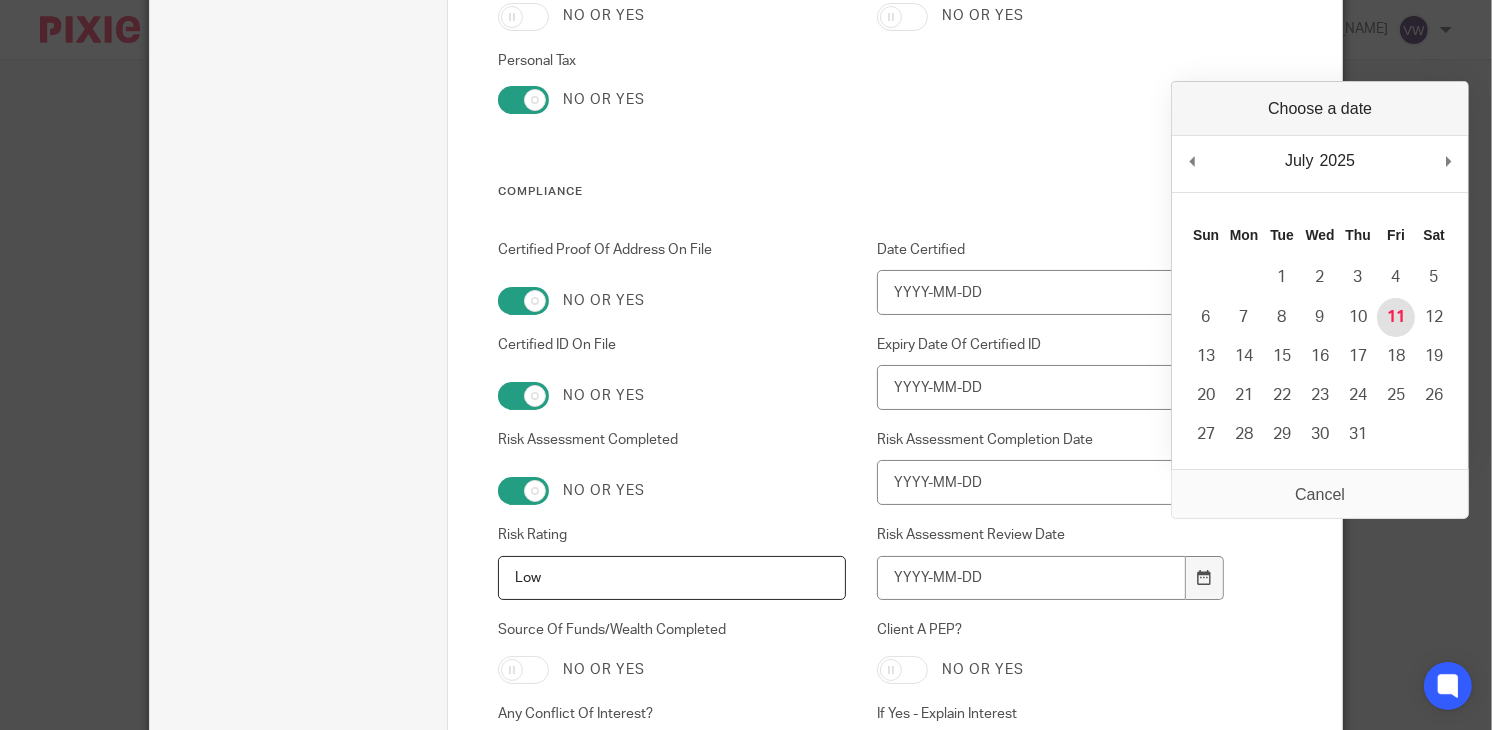 type on "2025-07-11" 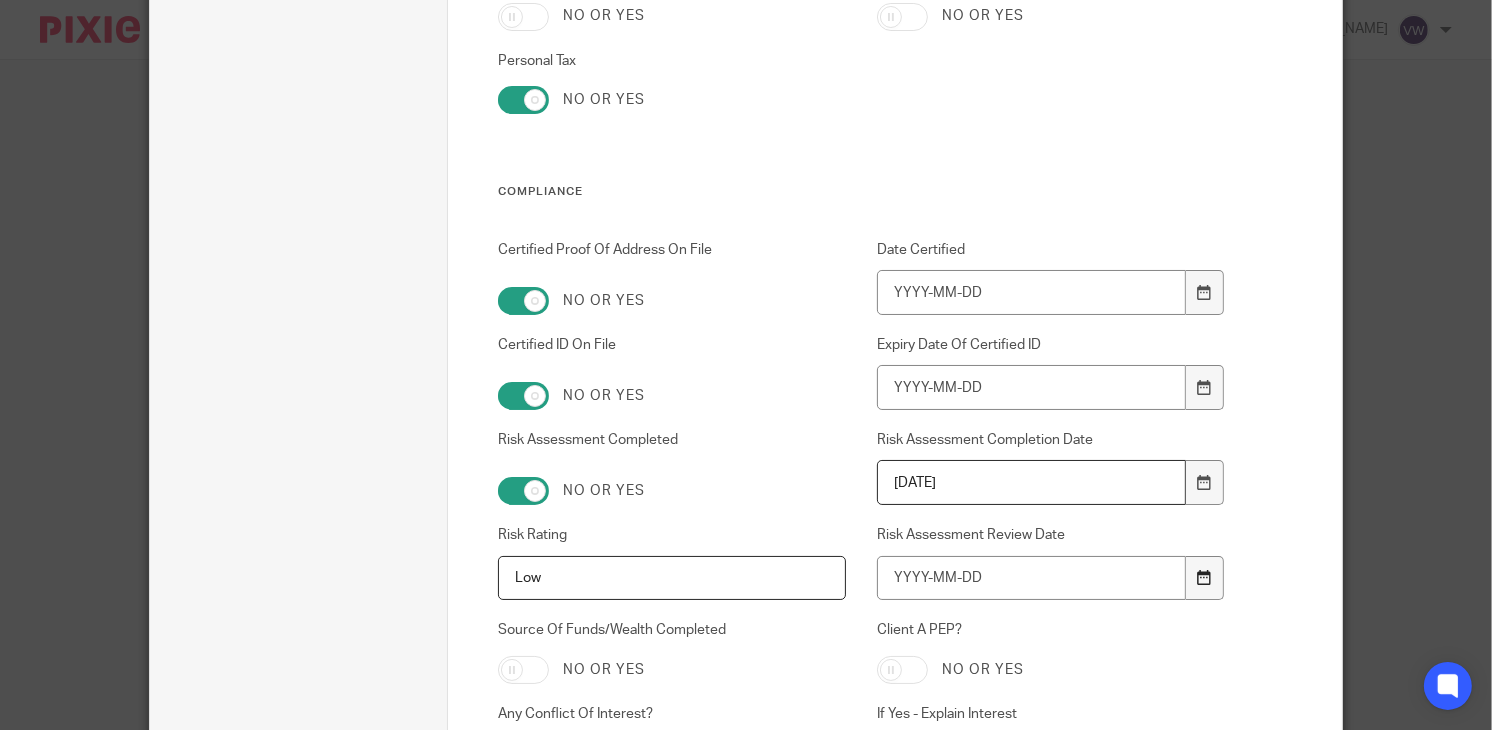 click at bounding box center [1204, 577] 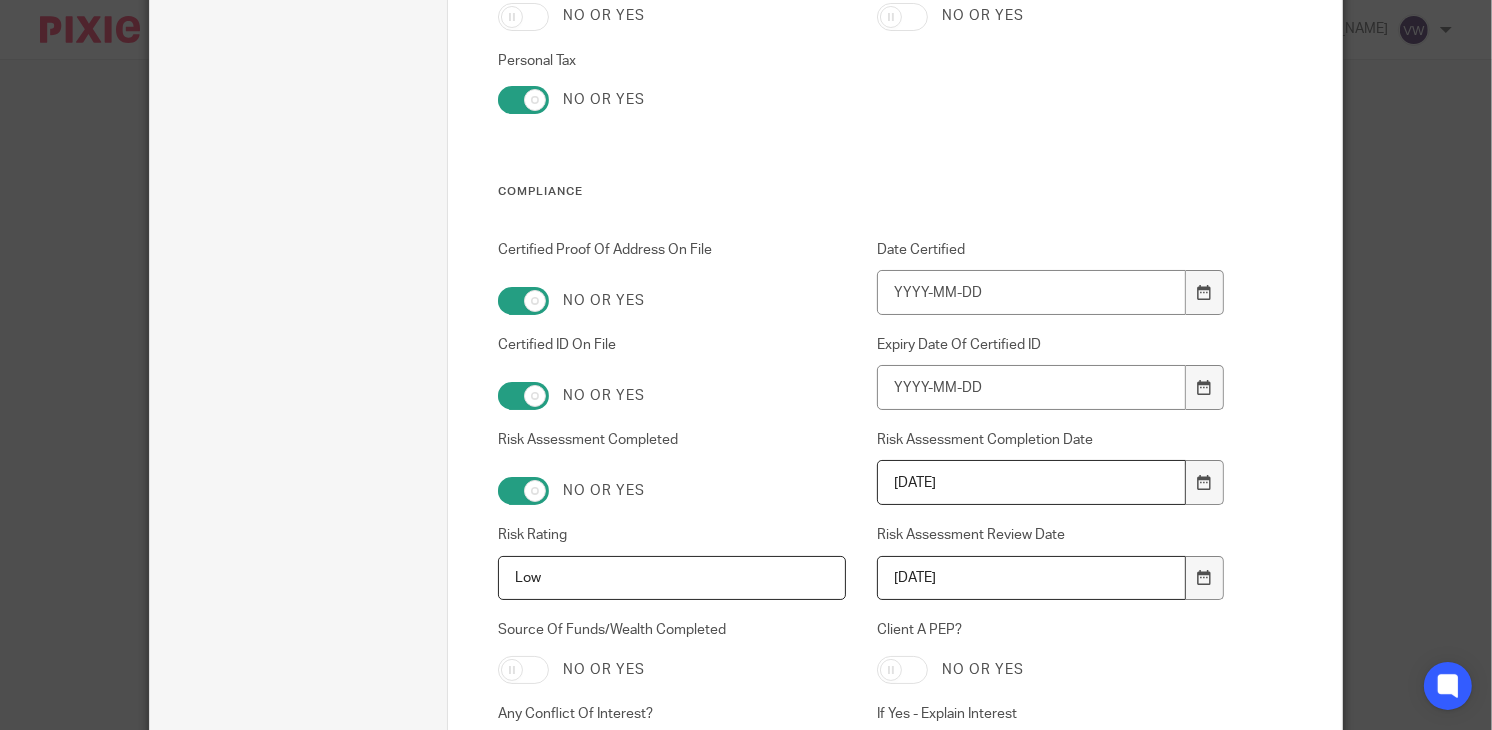 click on "2025-07-11" at bounding box center (1031, 578) 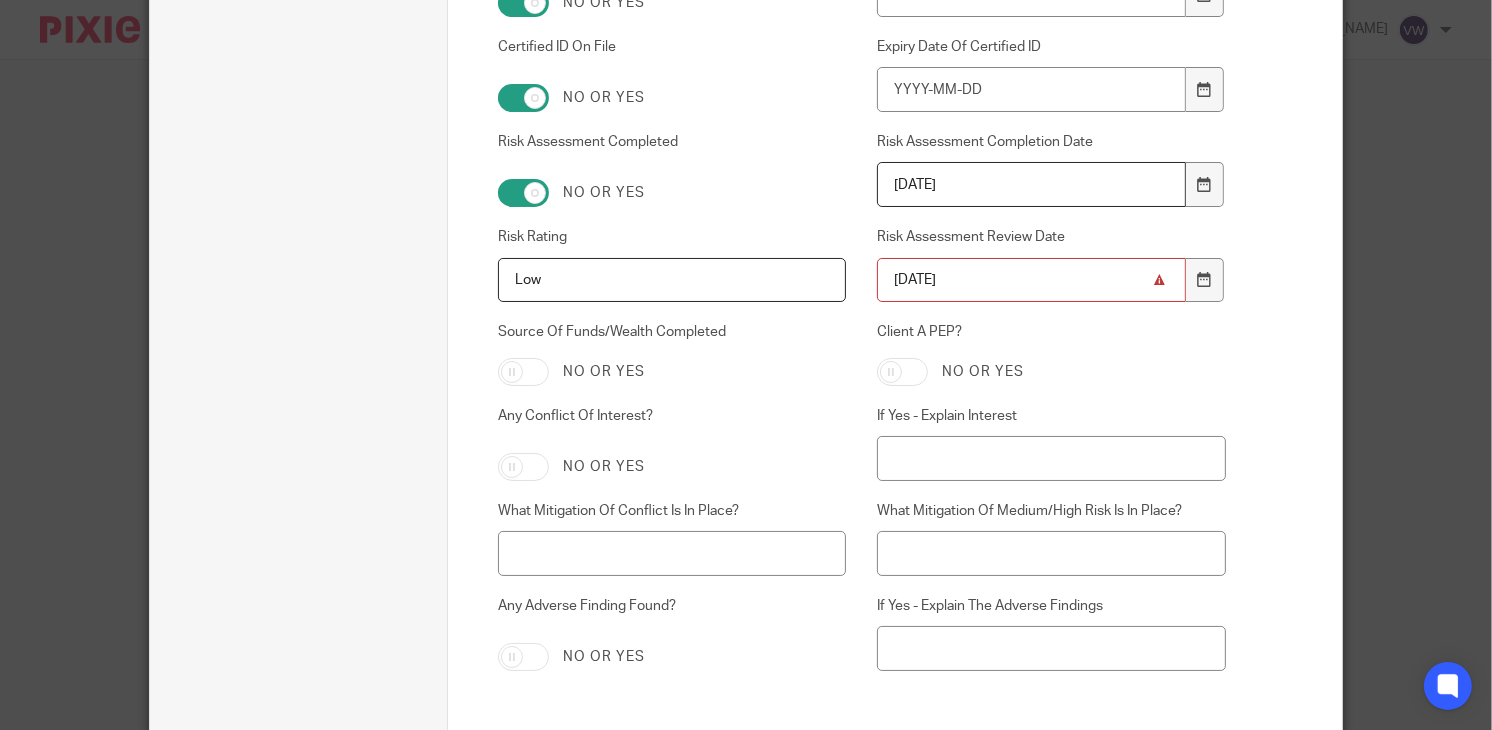 scroll, scrollTop: 4596, scrollLeft: 0, axis: vertical 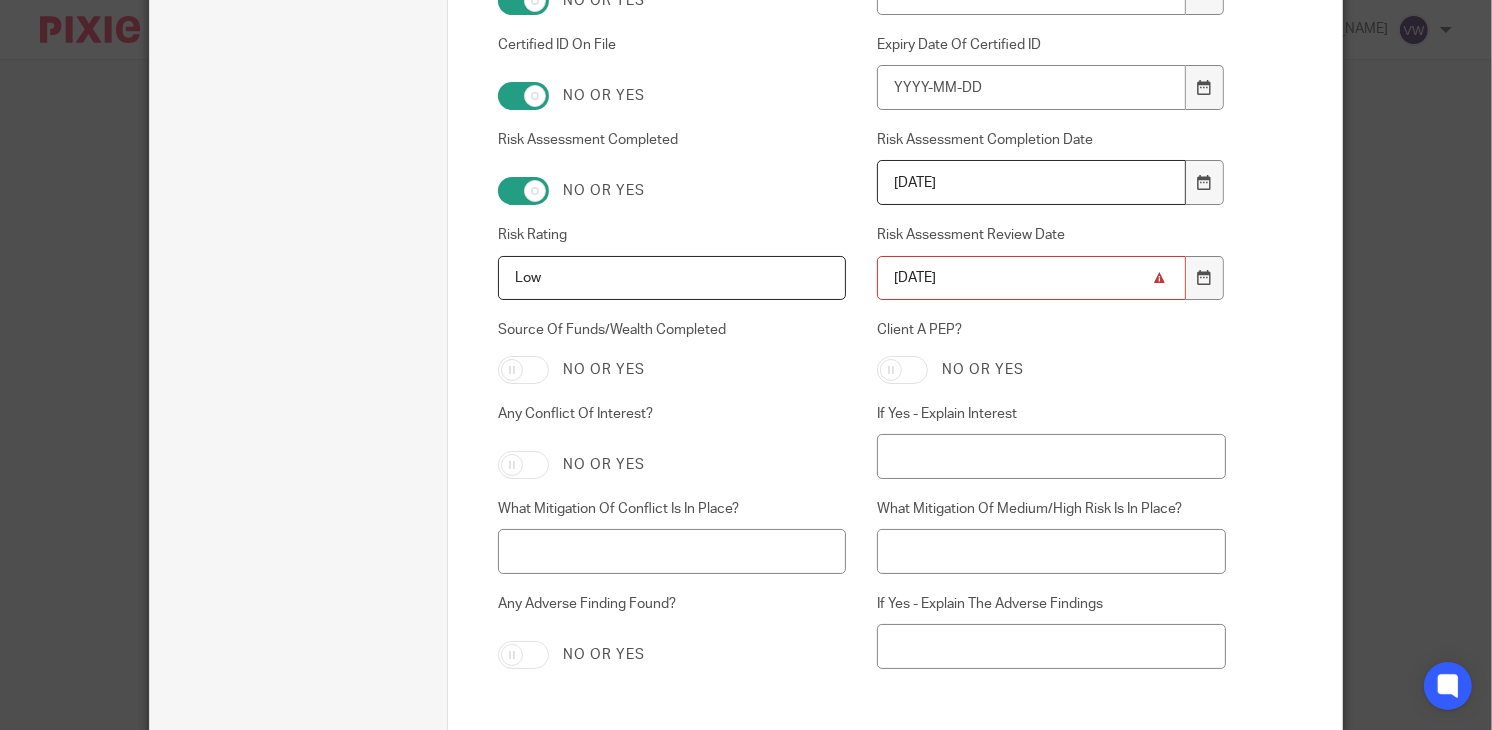 type on "2026-11-1" 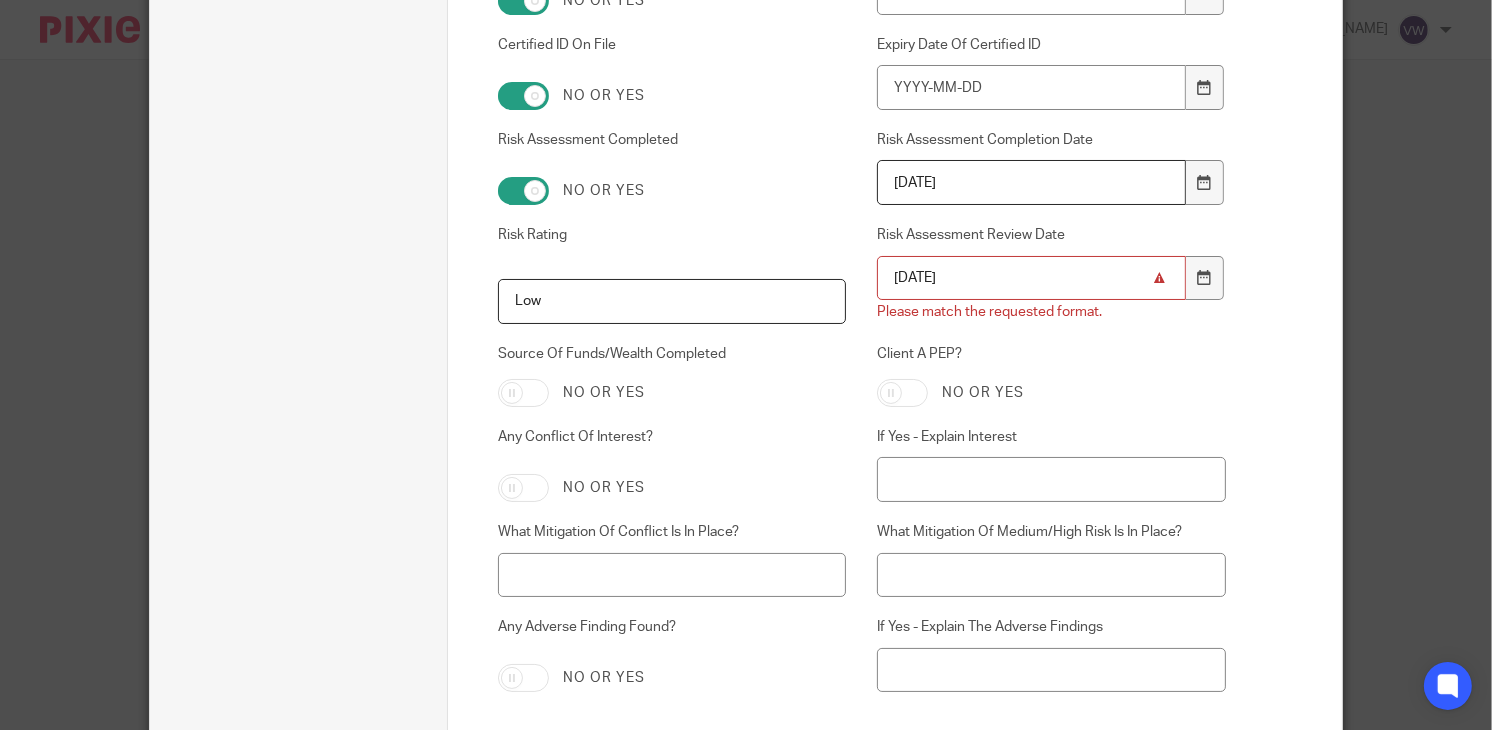 click on "Source Of Funds/Wealth Completed     No or yes" at bounding box center (656, 375) 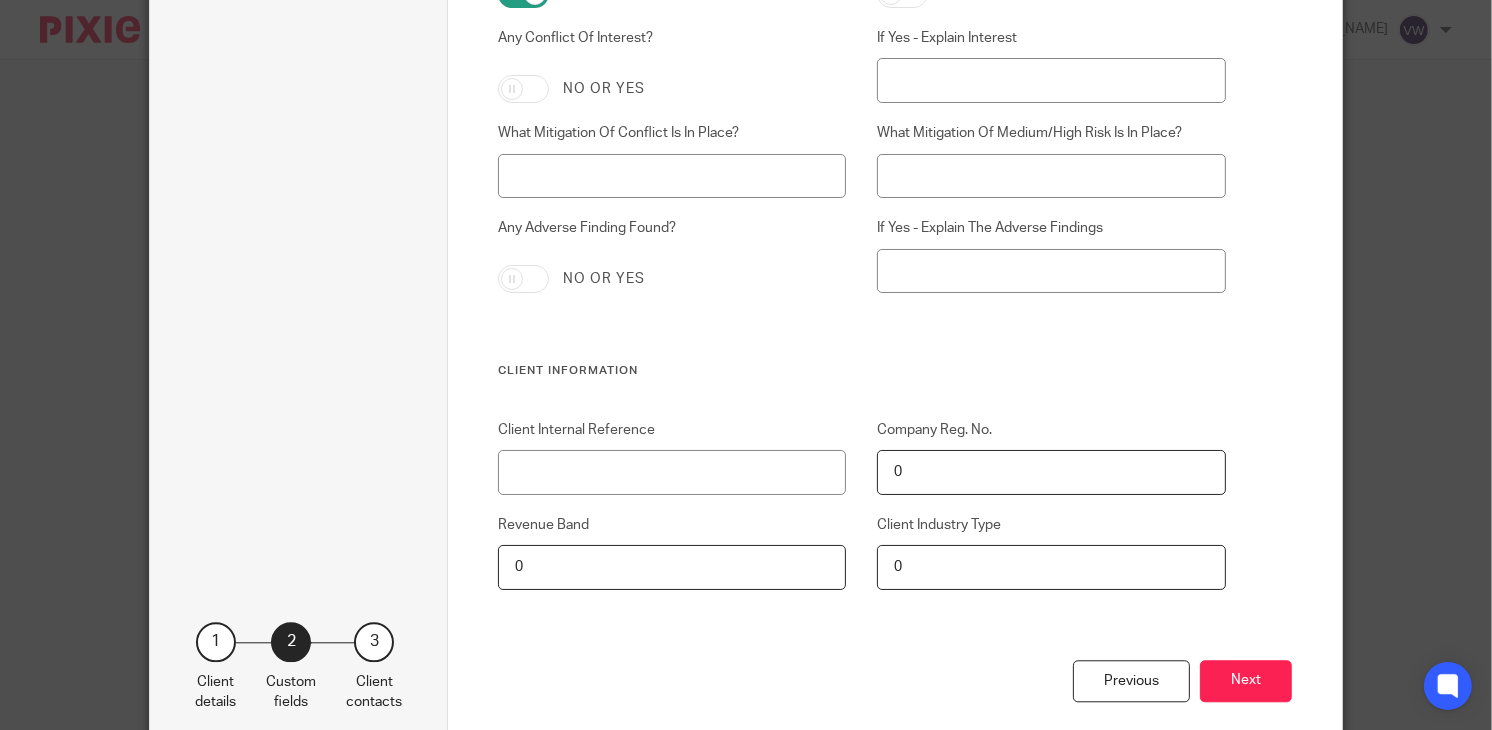 scroll, scrollTop: 4996, scrollLeft: 0, axis: vertical 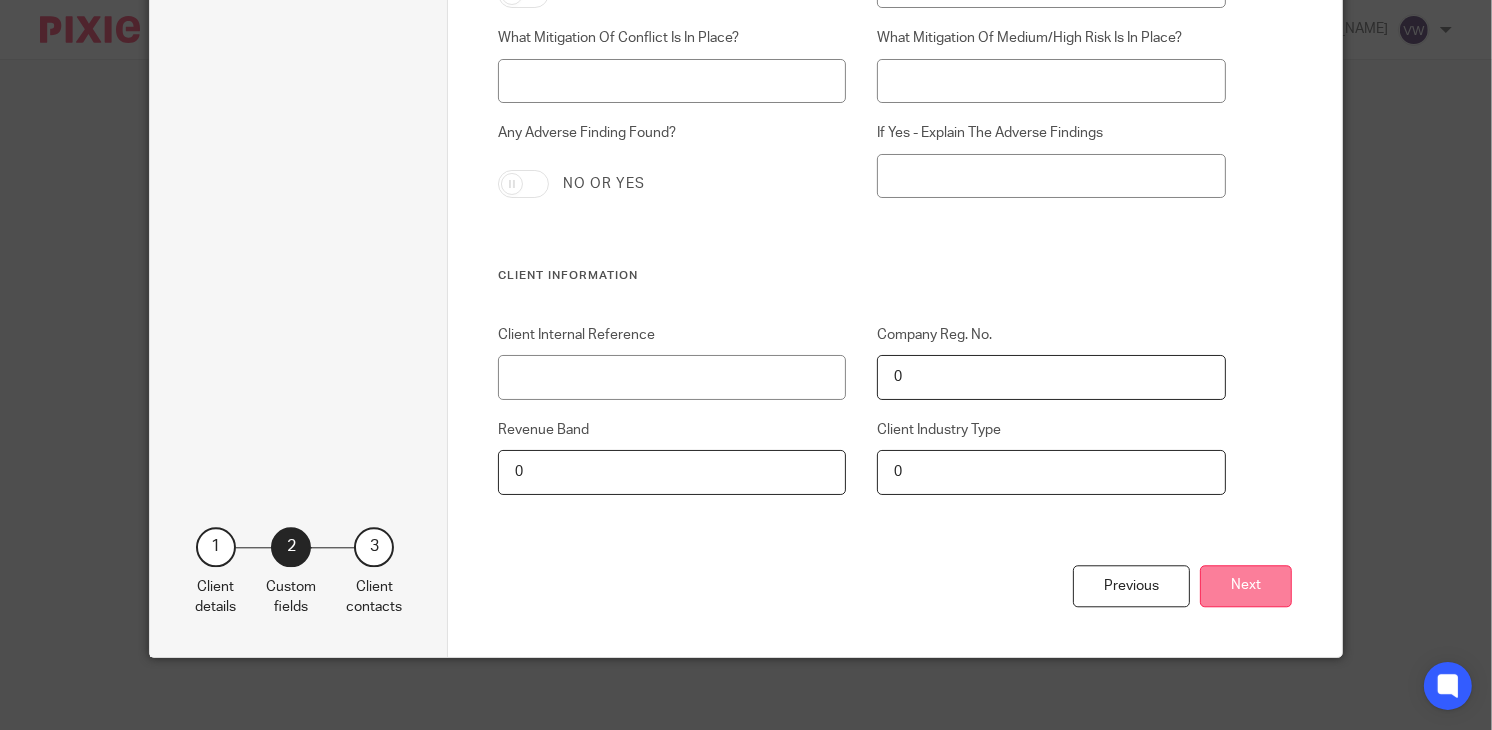 click on "Next" at bounding box center [1246, 586] 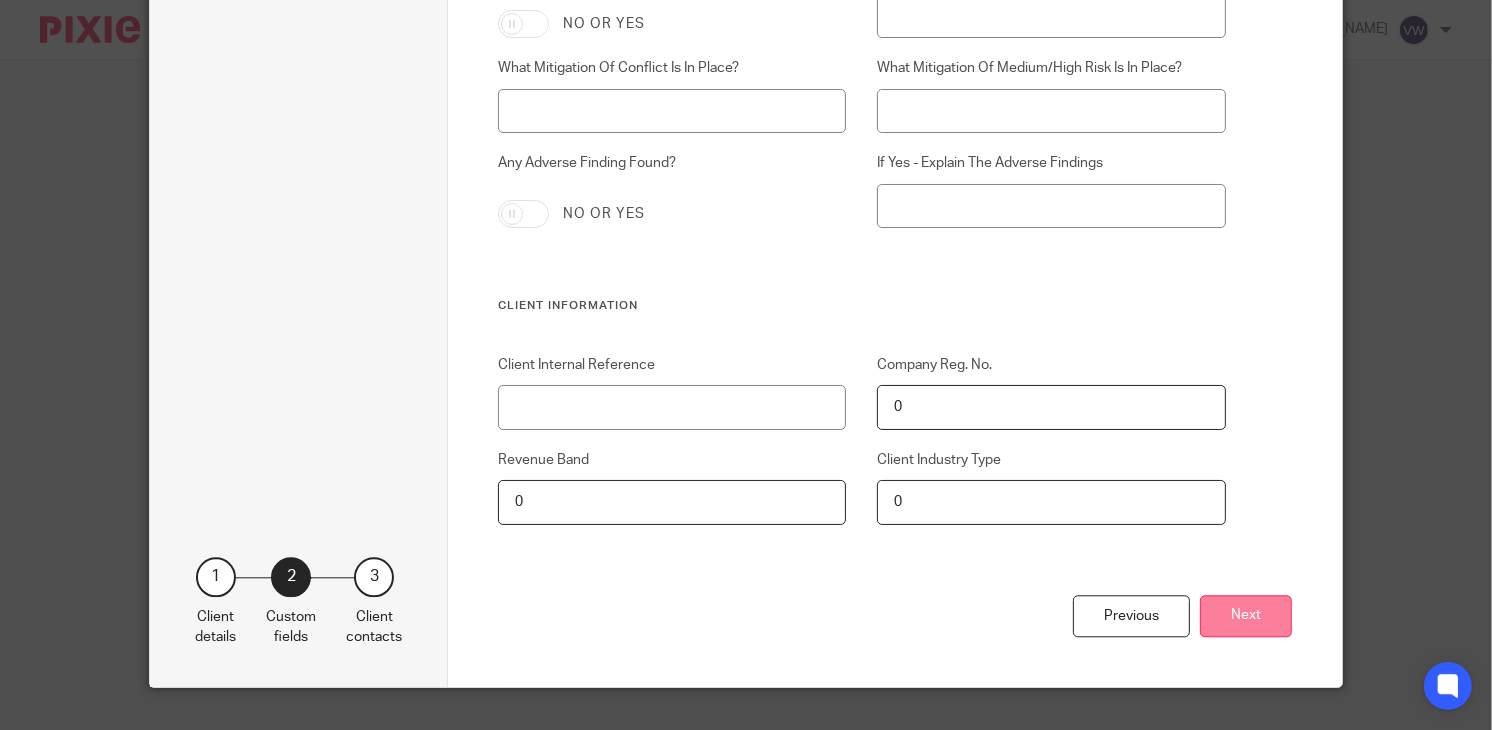 scroll, scrollTop: 5098, scrollLeft: 0, axis: vertical 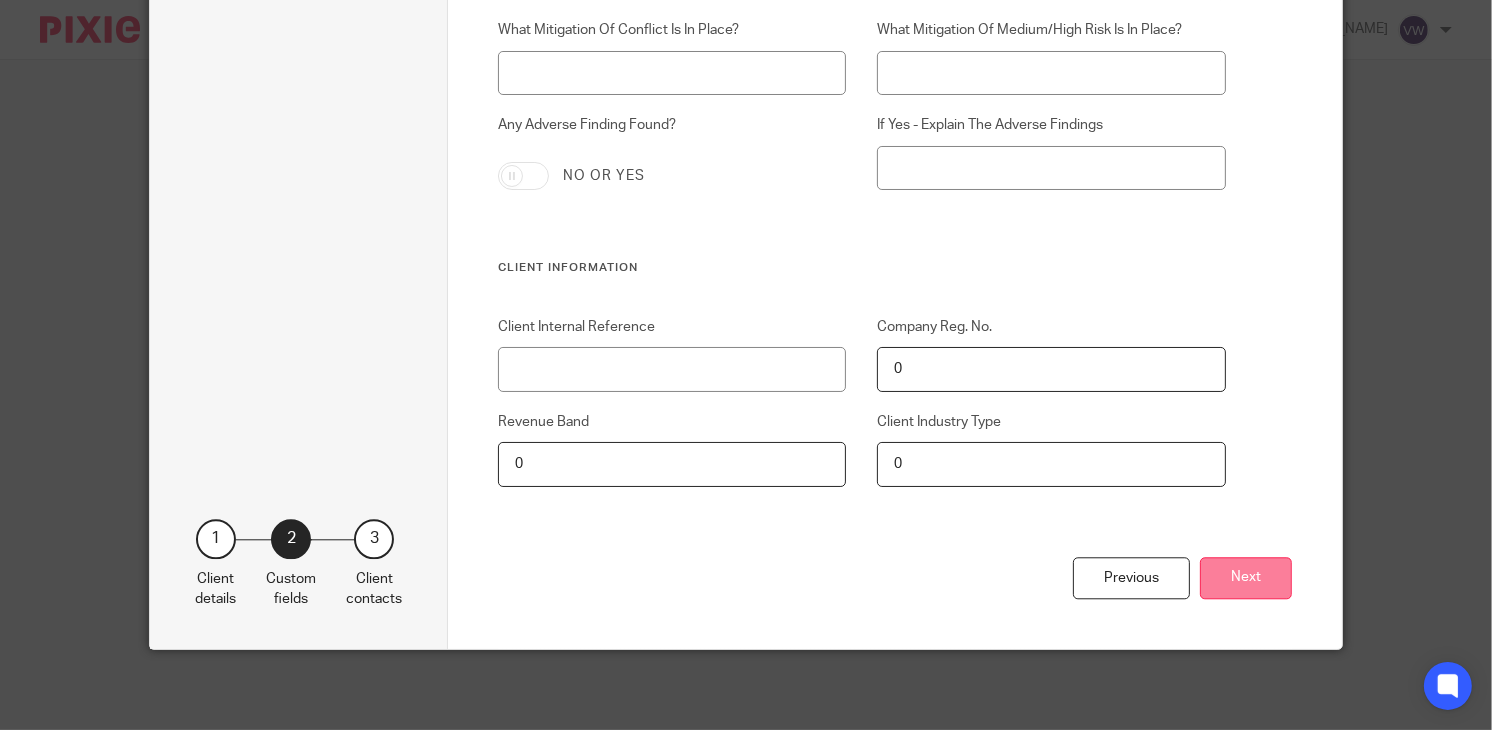 click on "Next" at bounding box center [1246, 578] 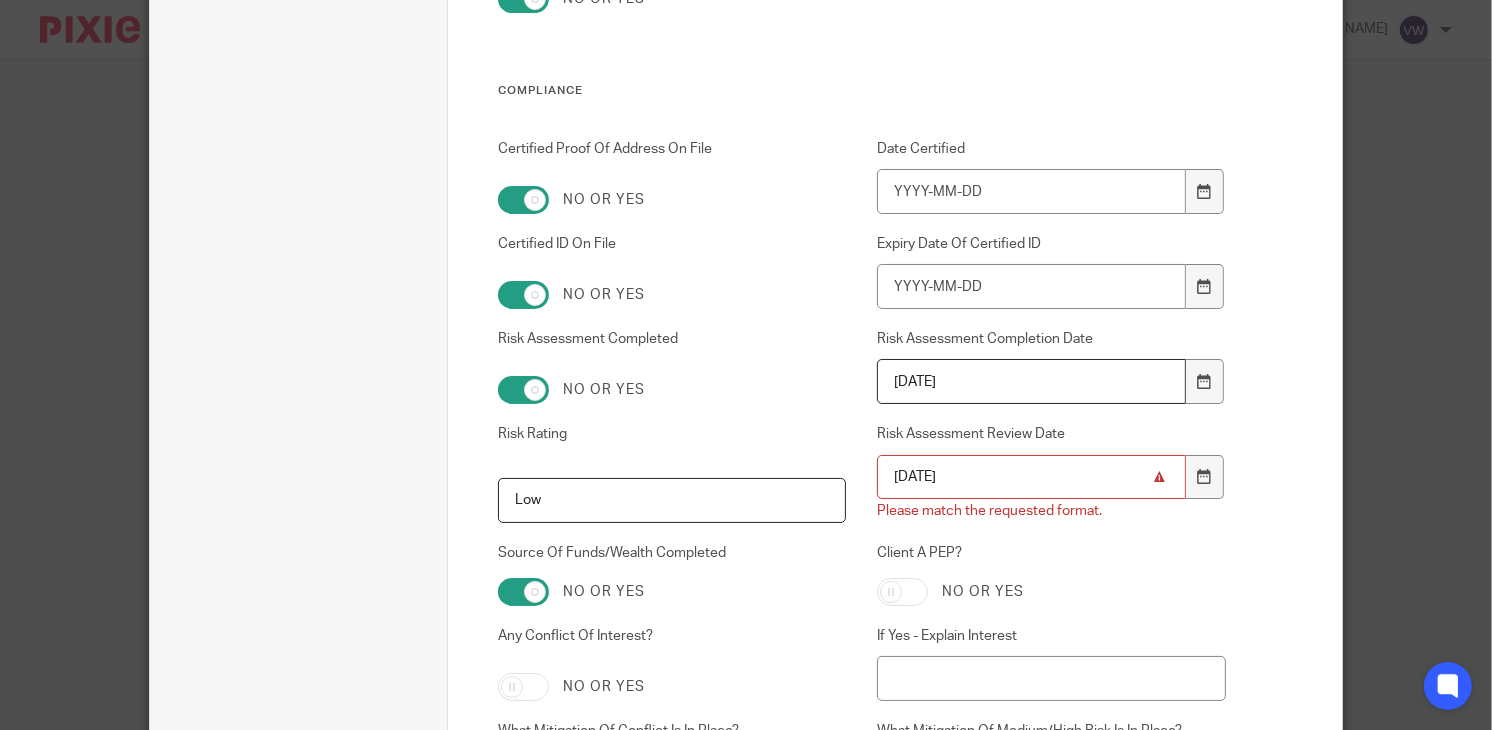 scroll, scrollTop: 4398, scrollLeft: 0, axis: vertical 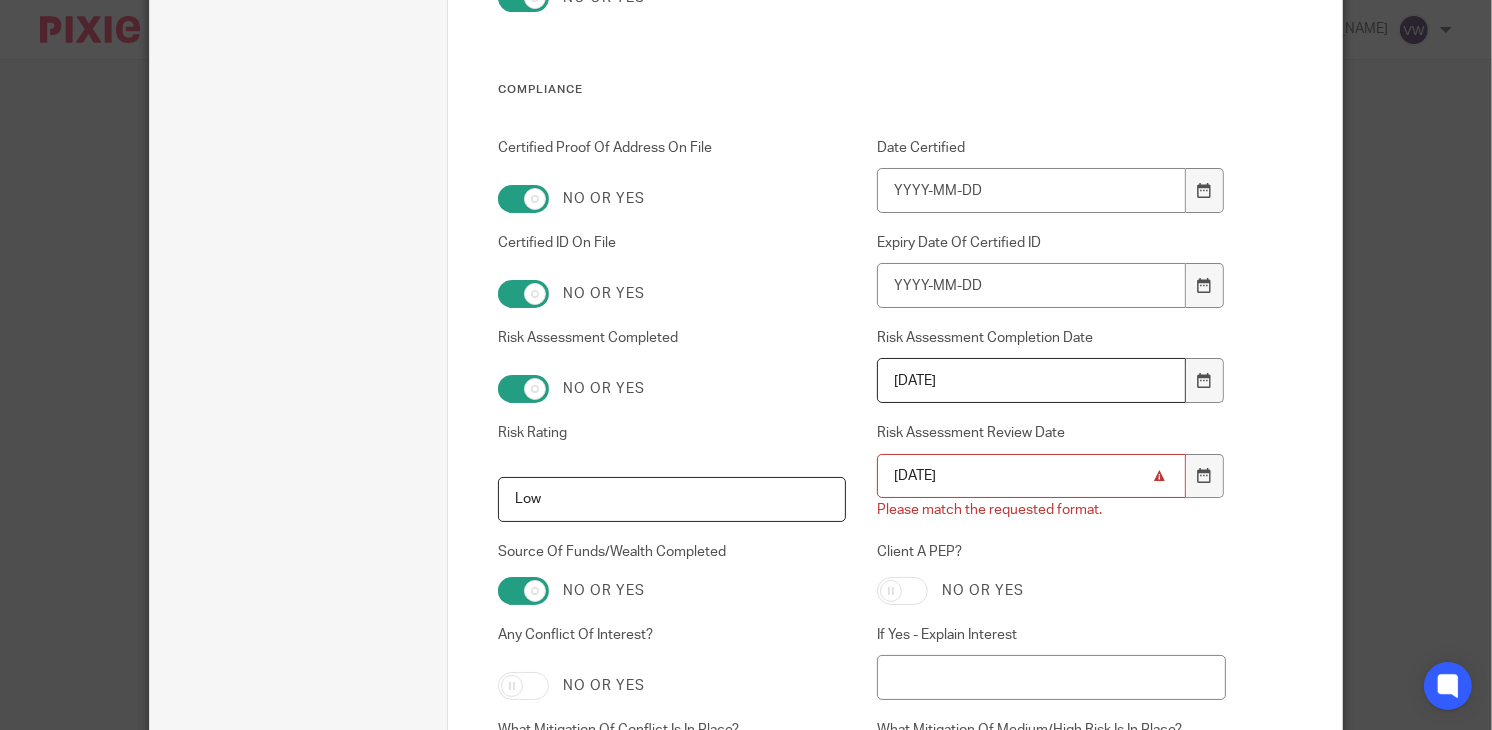 click on "2026-11-1" at bounding box center (1031, 476) 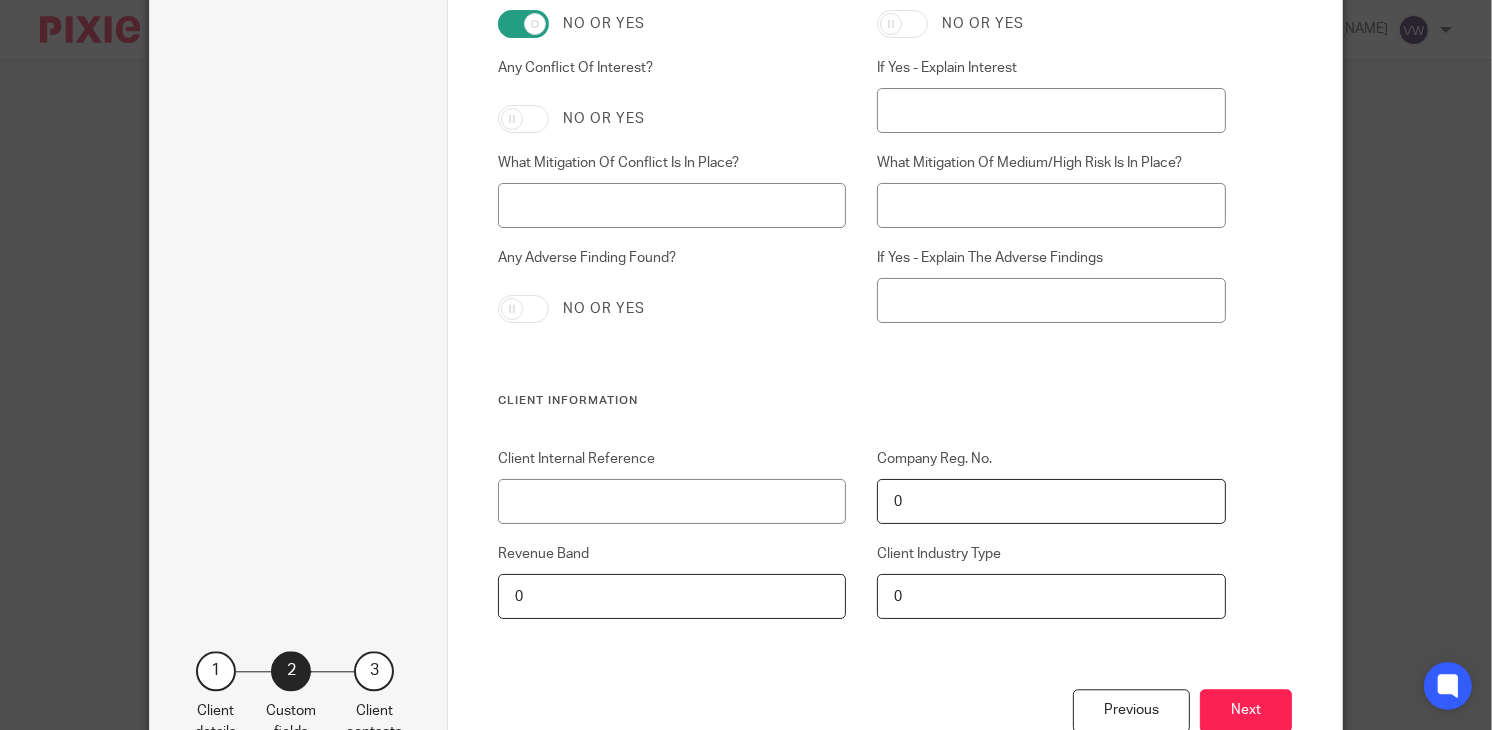 scroll, scrollTop: 5075, scrollLeft: 0, axis: vertical 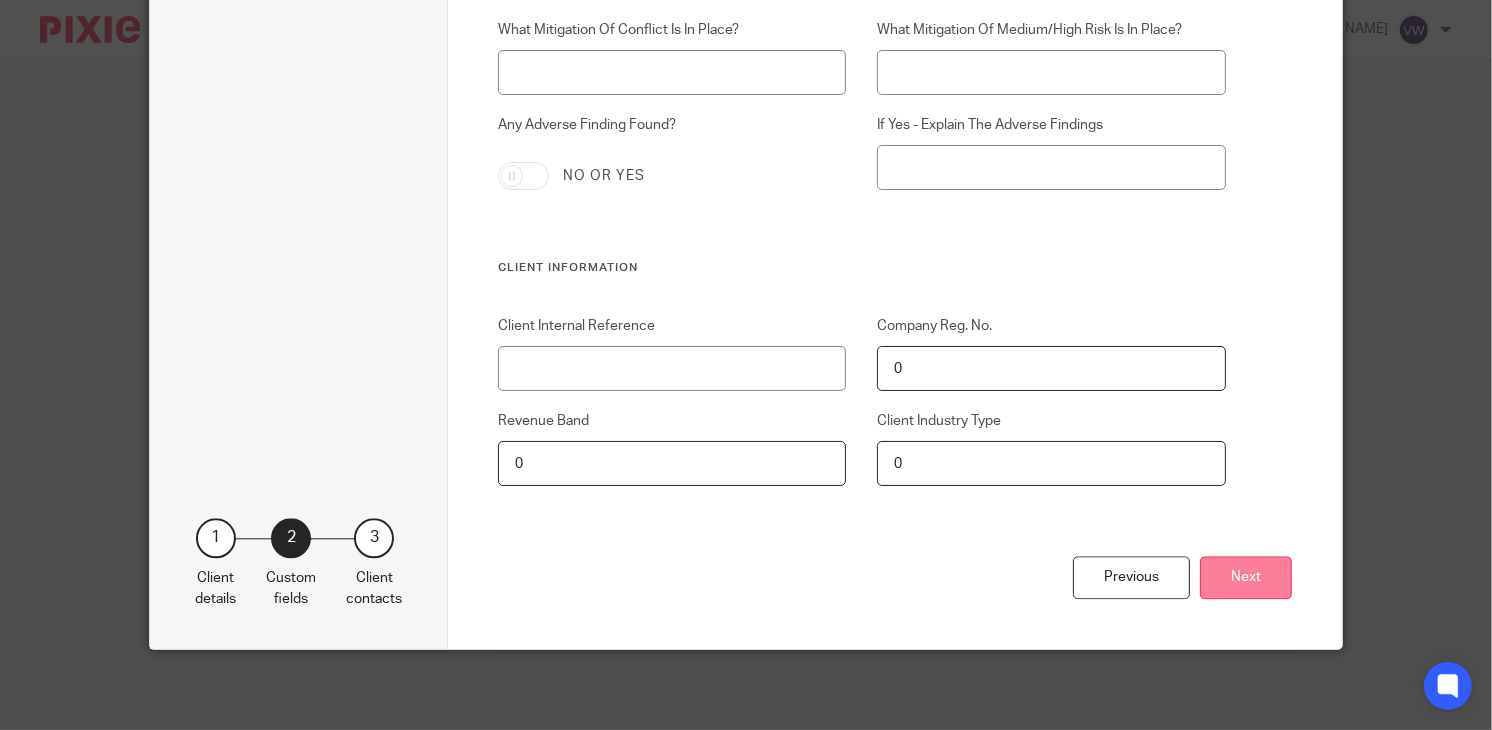 type on "2026-07-11" 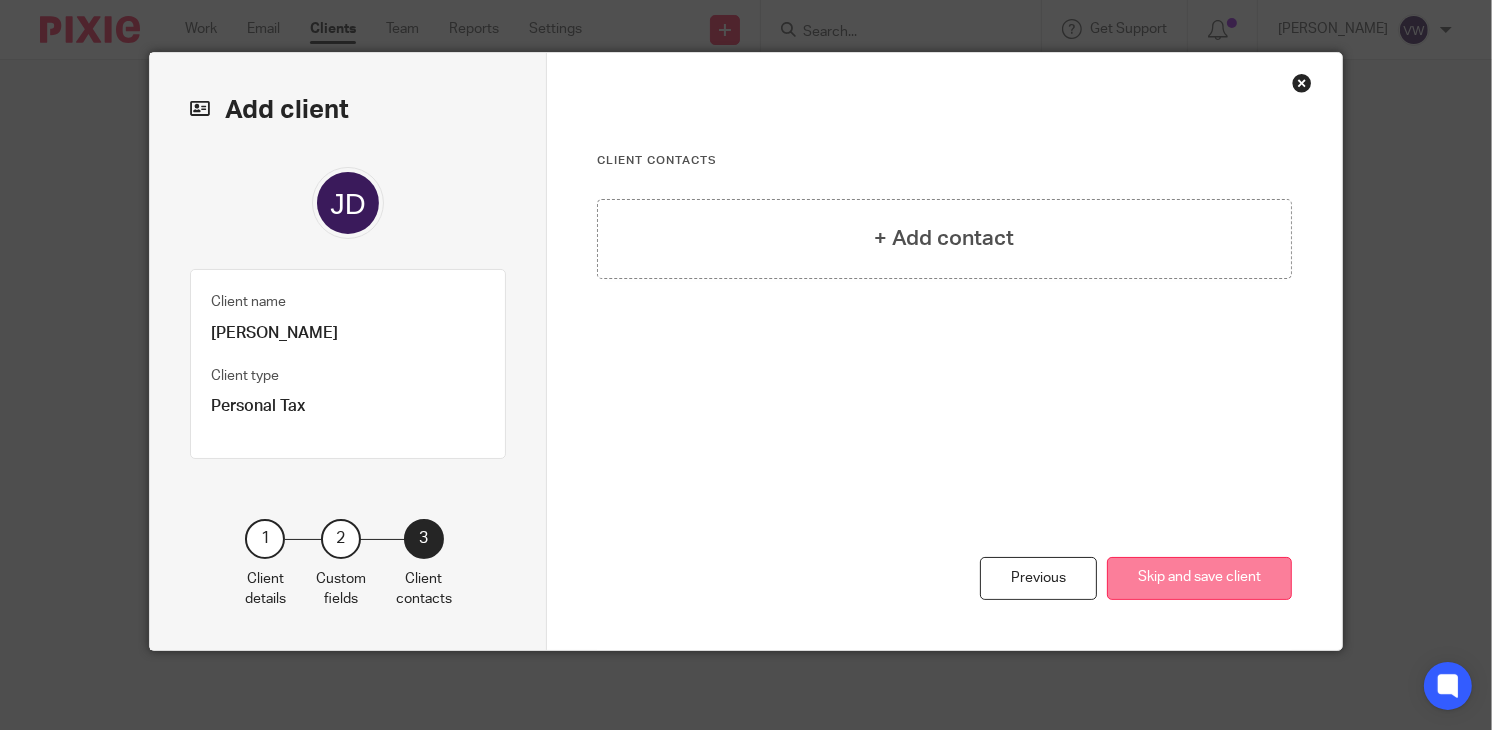 click on "Skip and save client" at bounding box center [1199, 578] 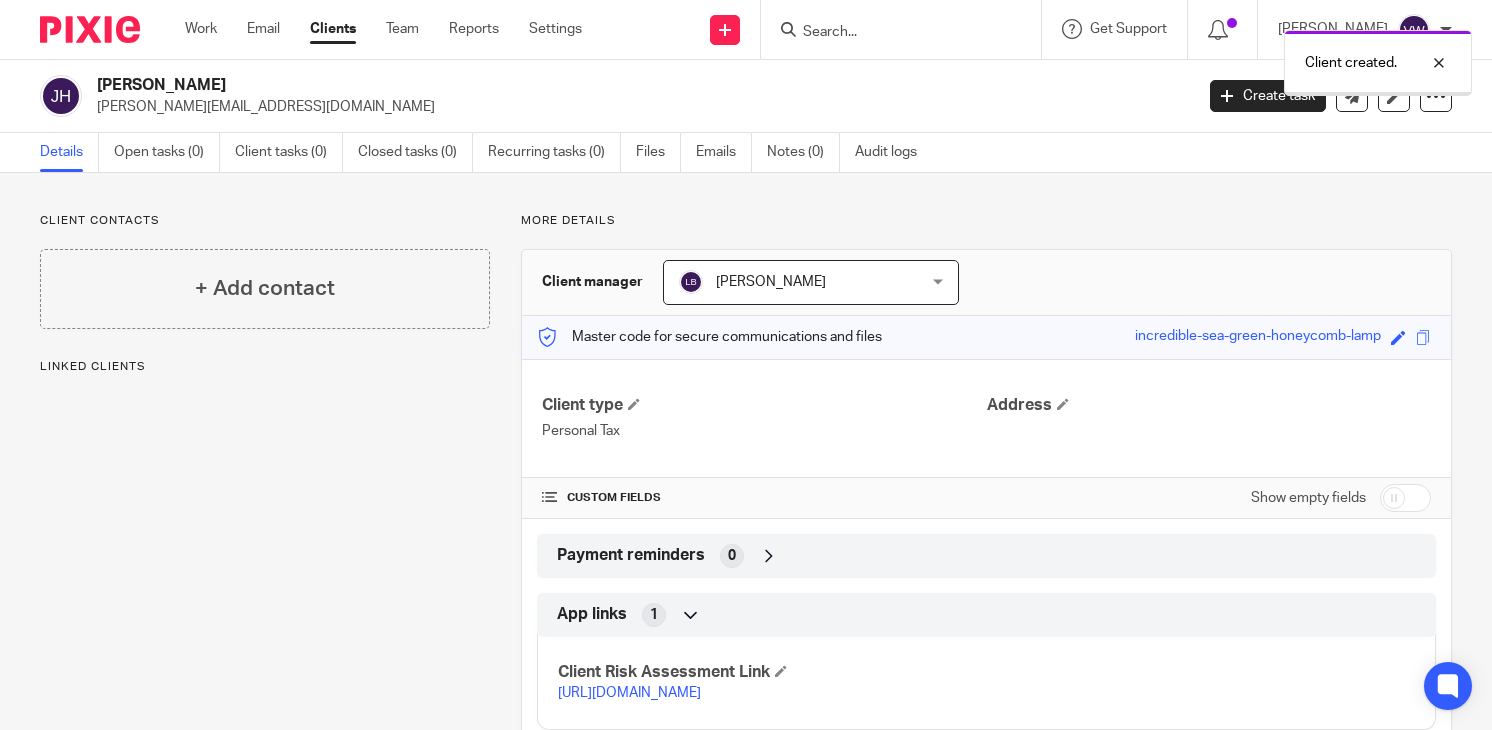 scroll, scrollTop: 0, scrollLeft: 0, axis: both 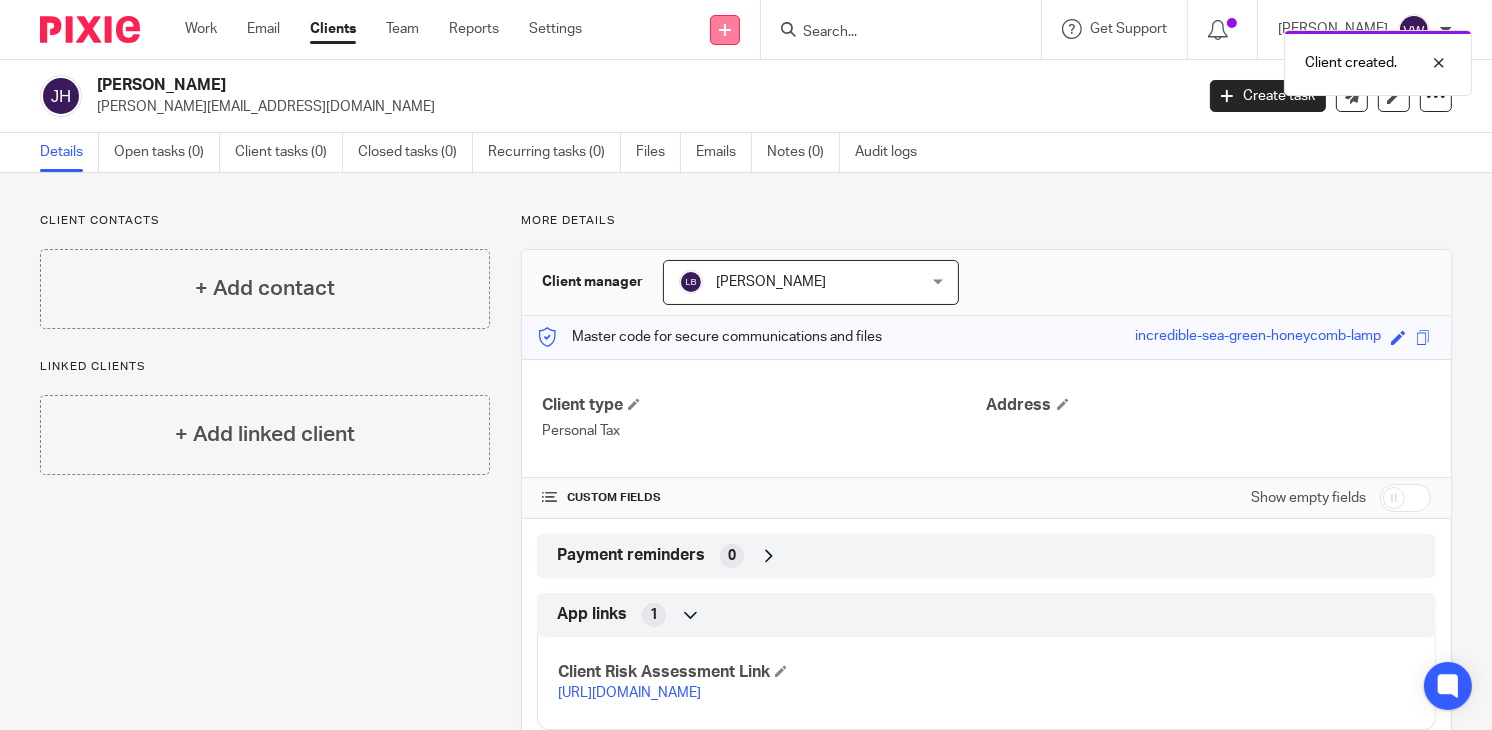click at bounding box center (725, 30) 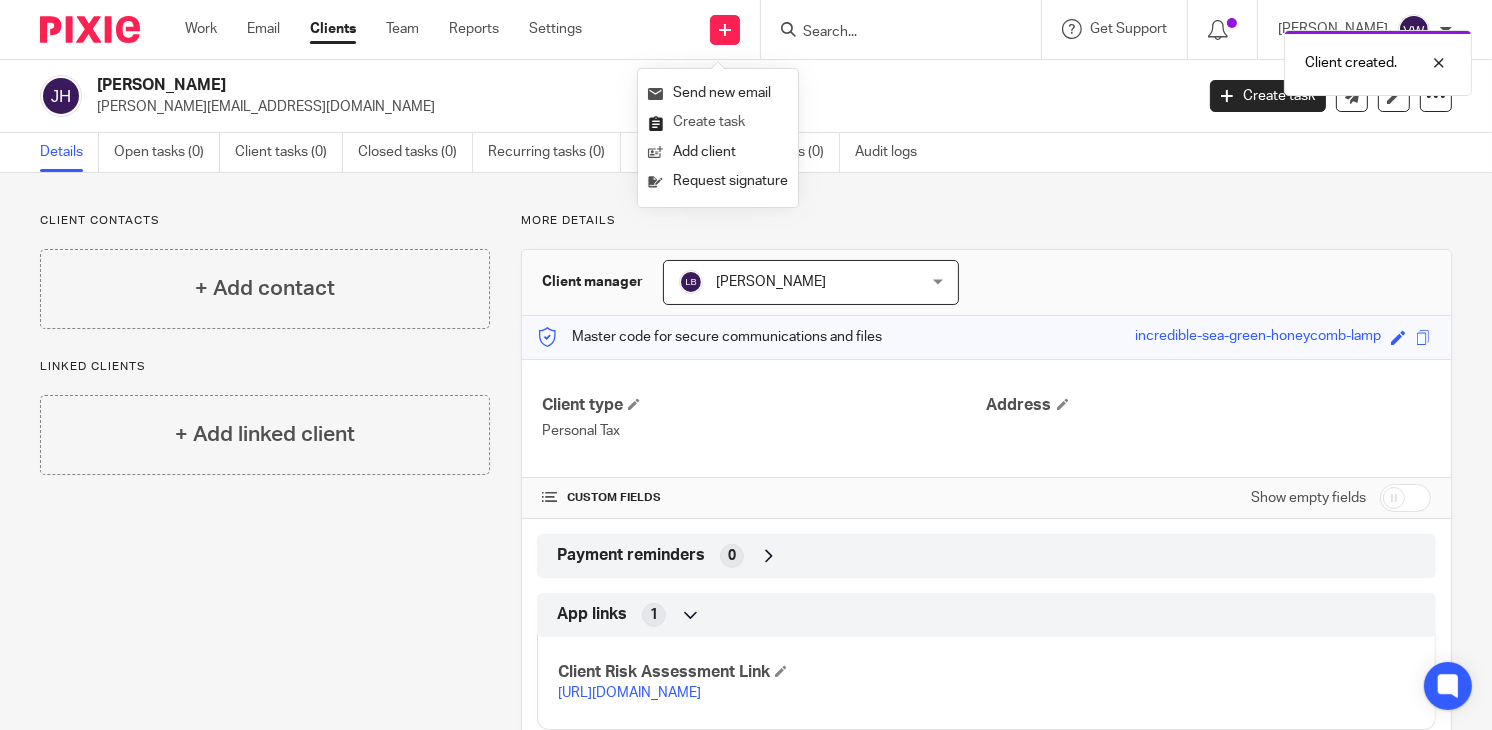 click on "Create task" at bounding box center [718, 122] 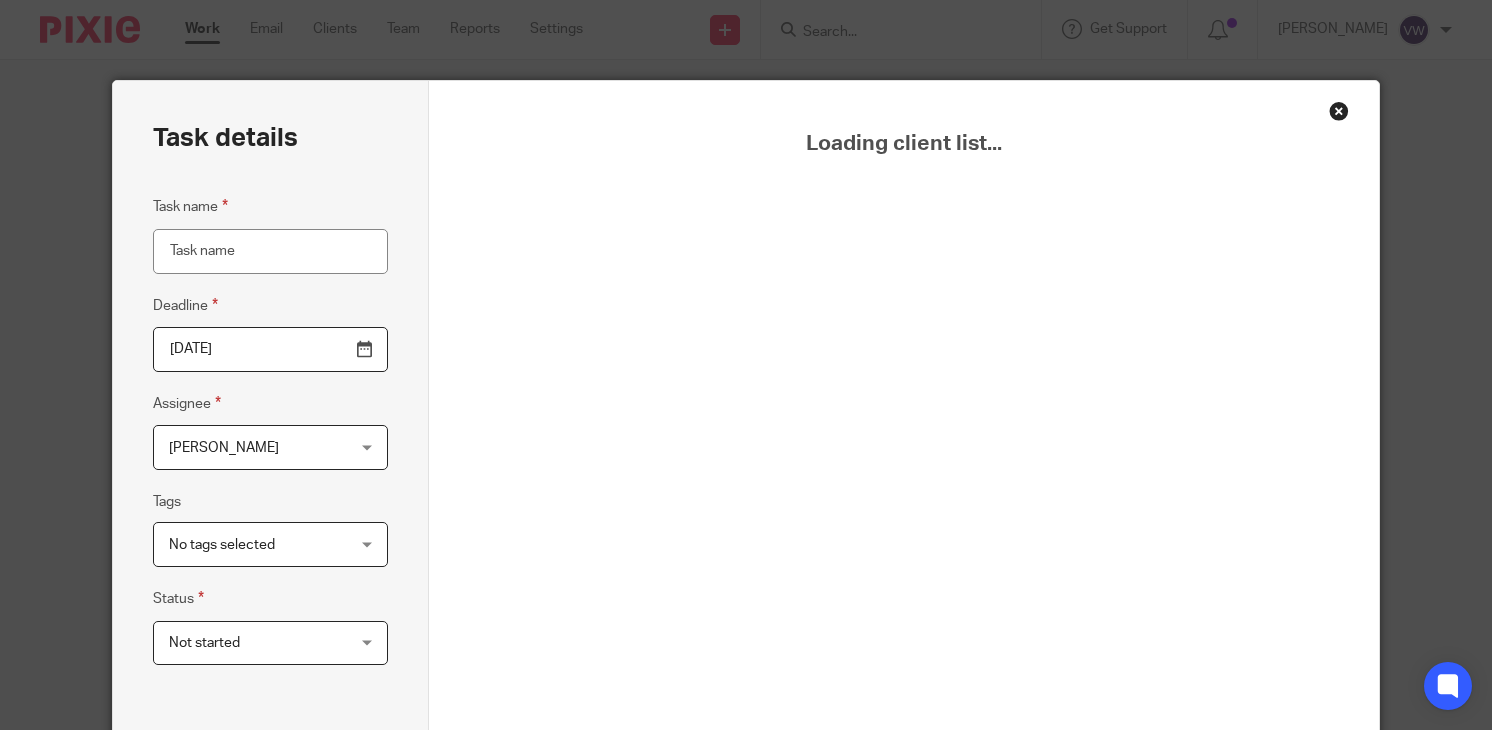 scroll, scrollTop: 0, scrollLeft: 0, axis: both 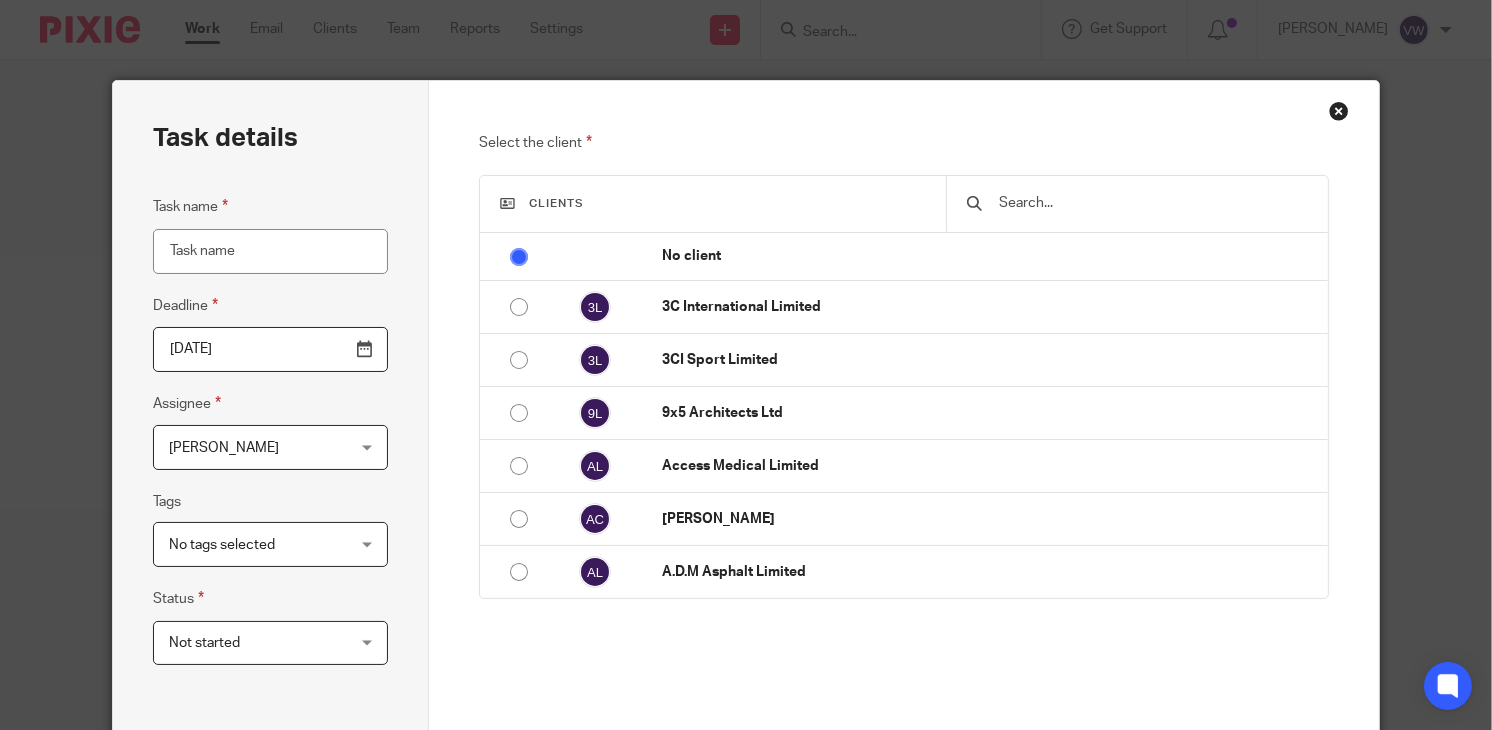 click at bounding box center (1339, 111) 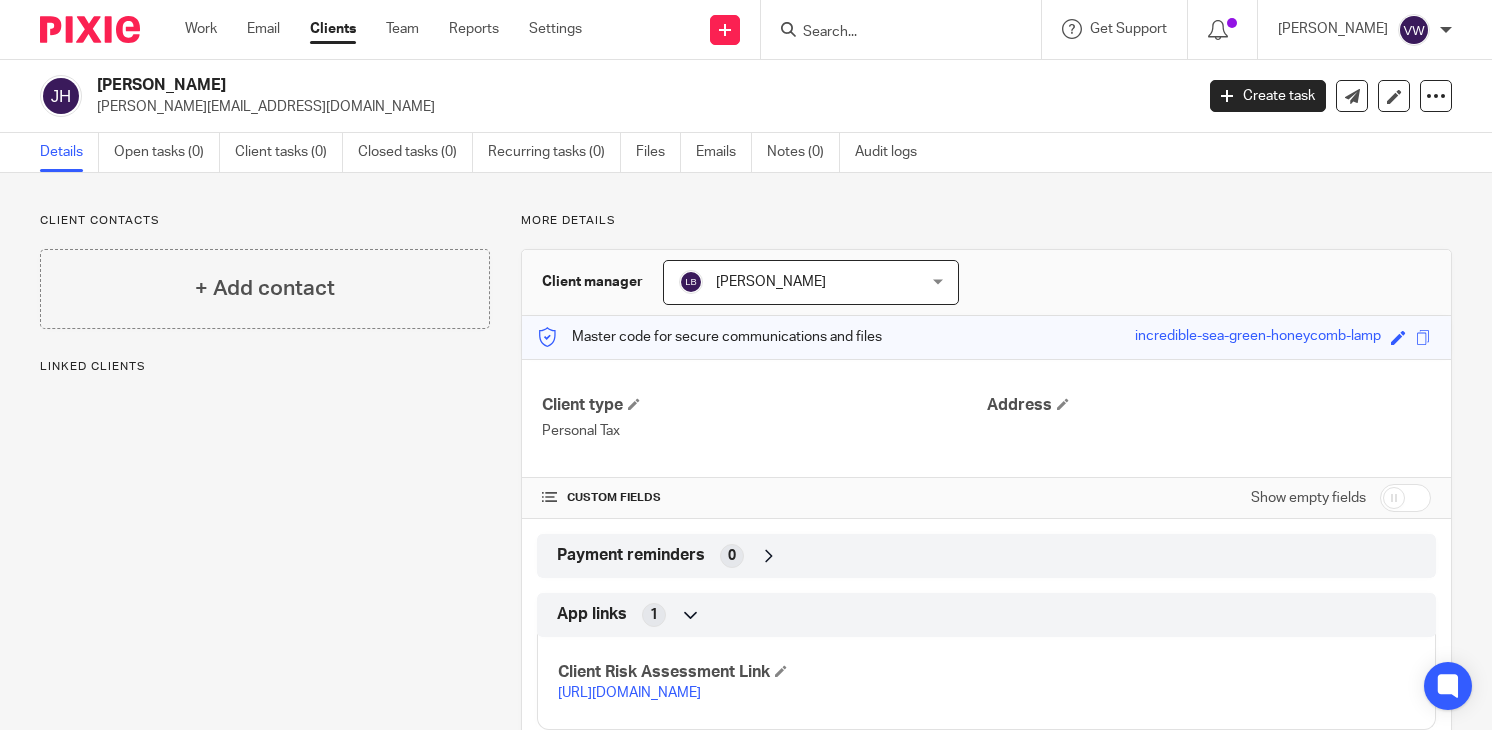 scroll, scrollTop: 0, scrollLeft: 0, axis: both 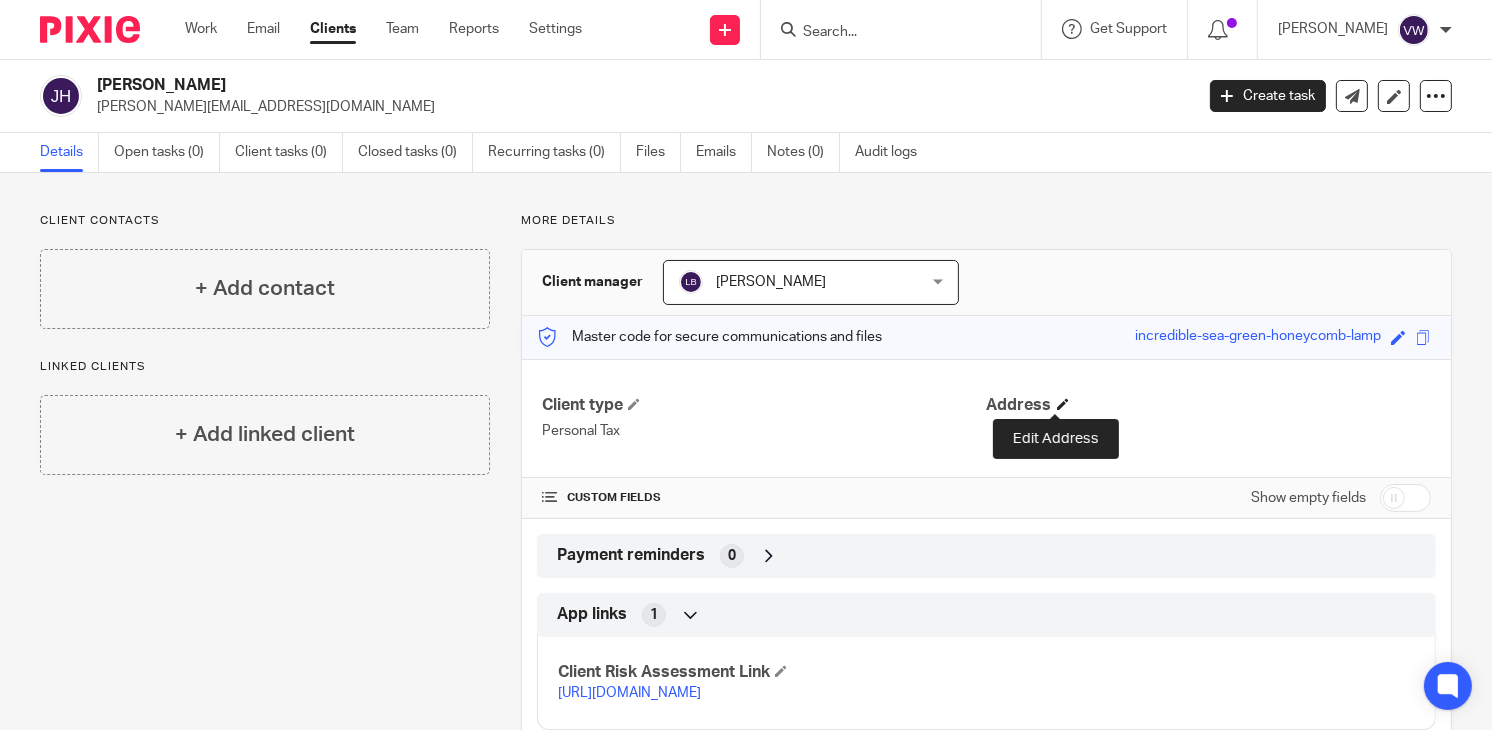 click at bounding box center (1063, 404) 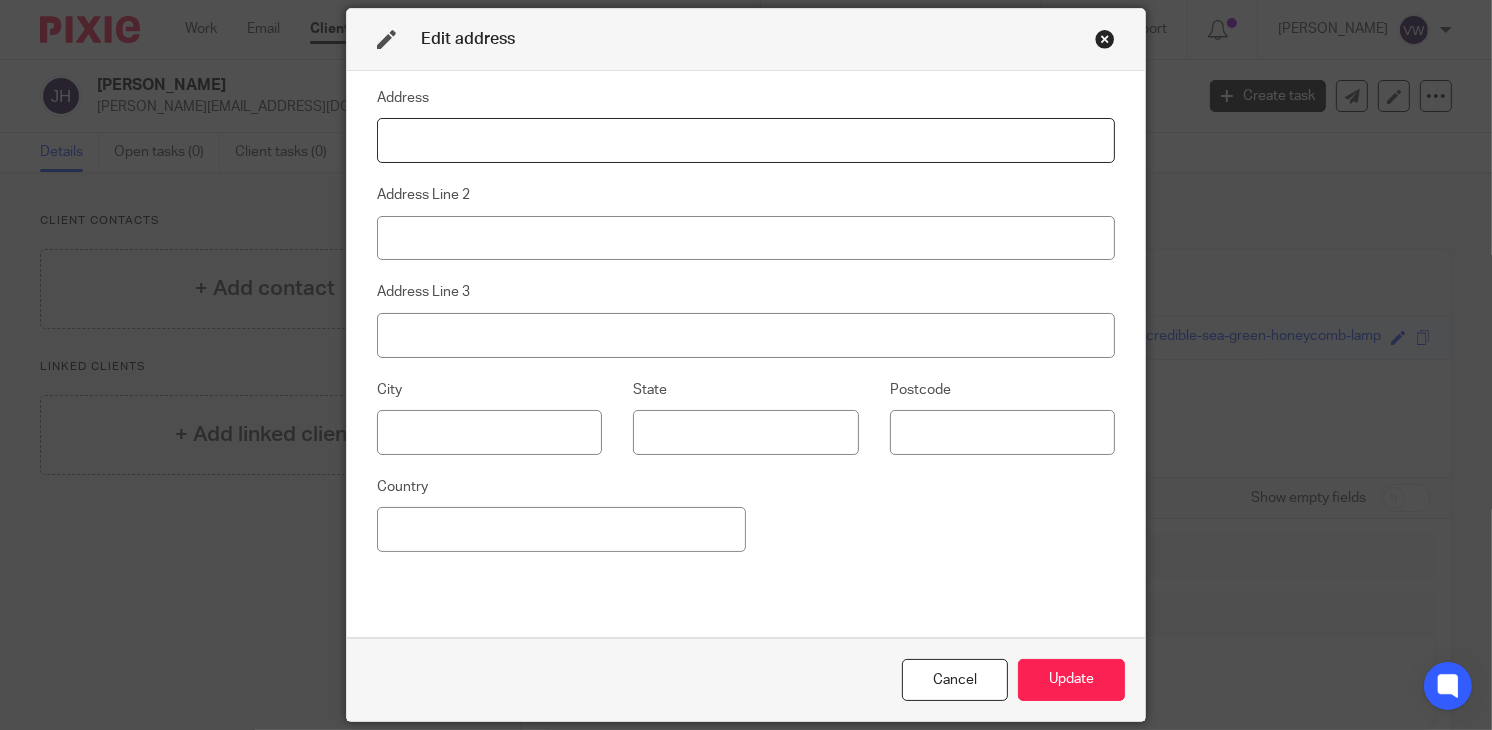 paste on "[URL][DOMAIN_NAME]" 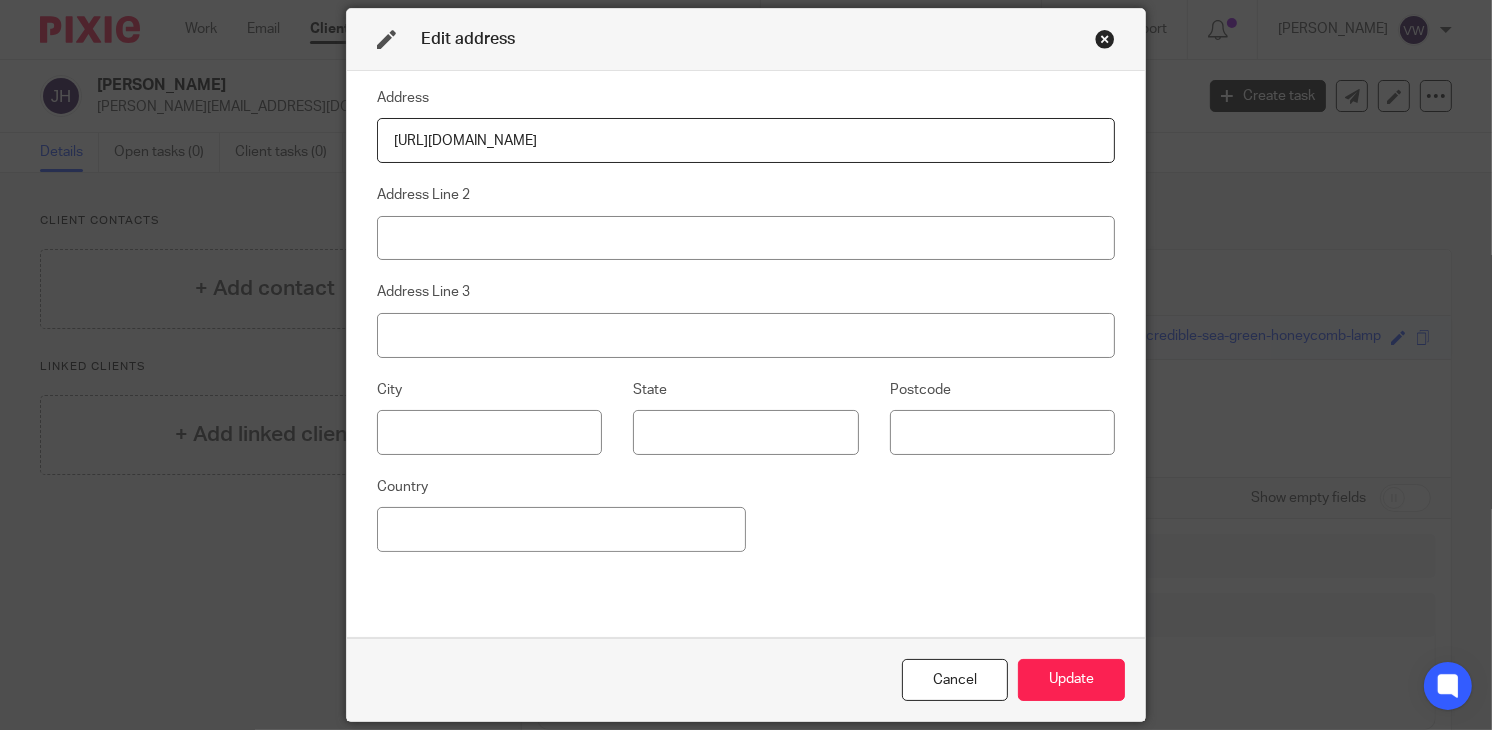 scroll, scrollTop: 0, scrollLeft: 66, axis: horizontal 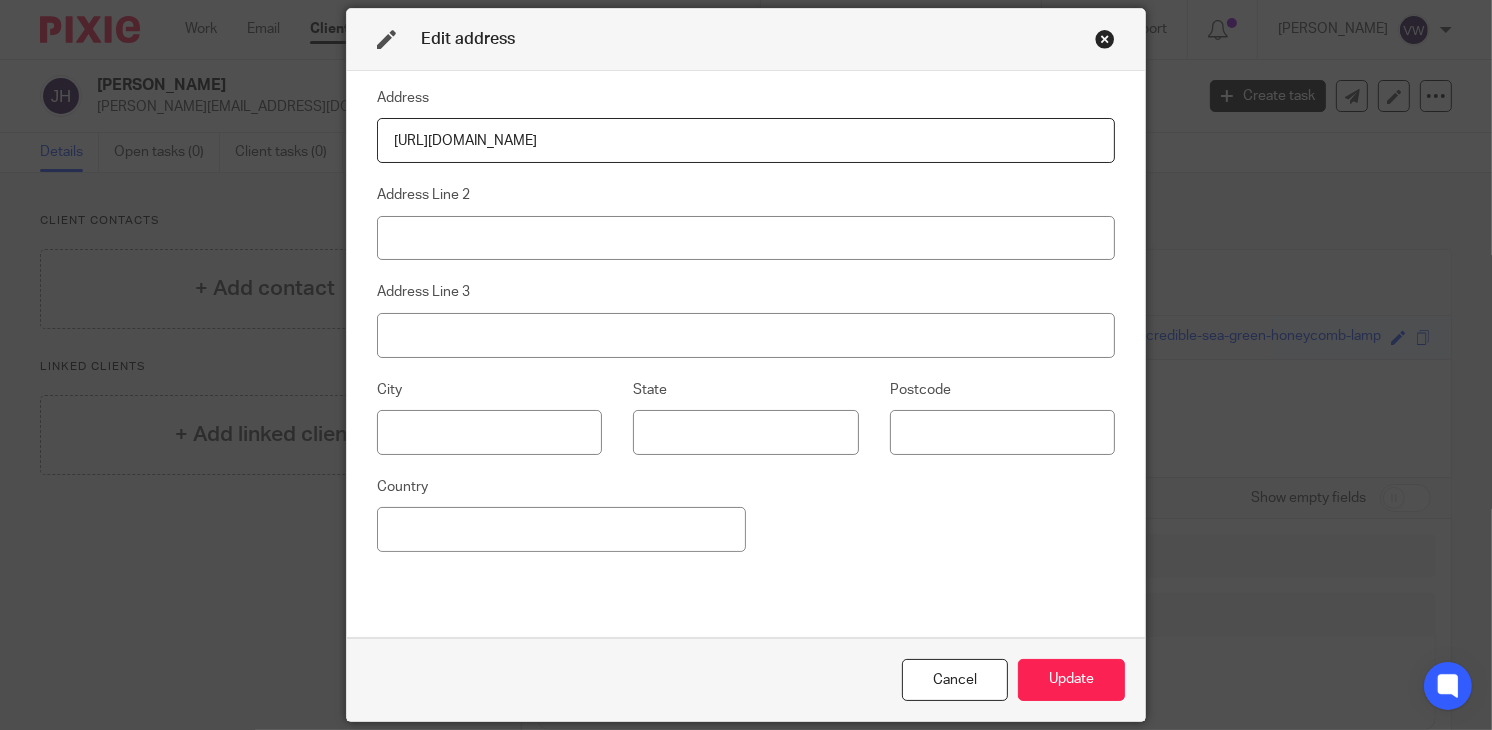 drag, startPoint x: 382, startPoint y: 129, endPoint x: 935, endPoint y: 120, distance: 553.07324 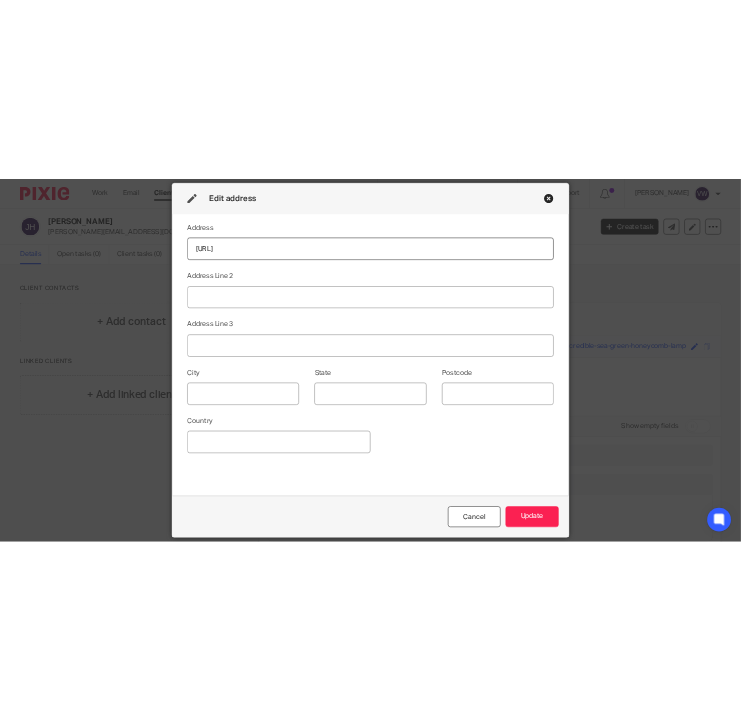 scroll, scrollTop: 0, scrollLeft: 0, axis: both 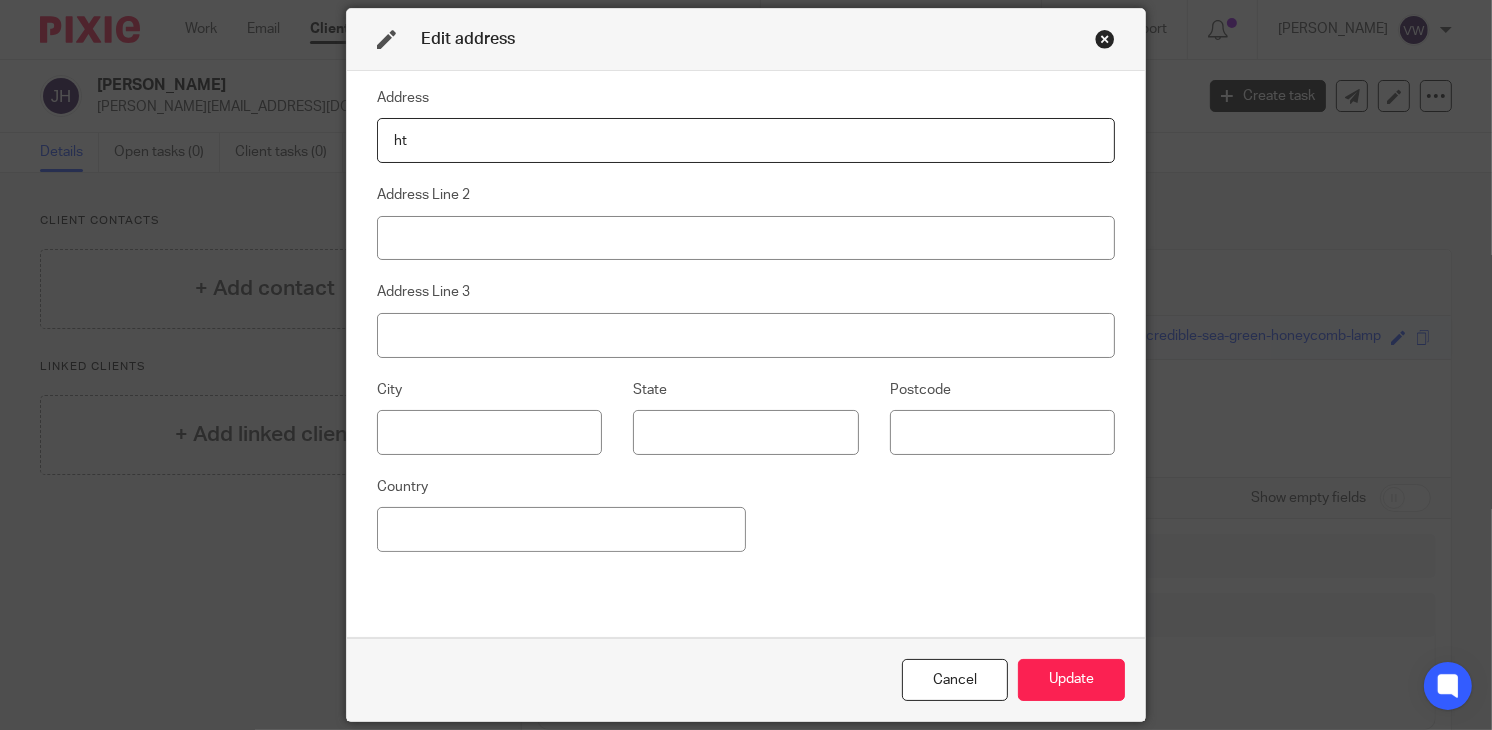 type on "h" 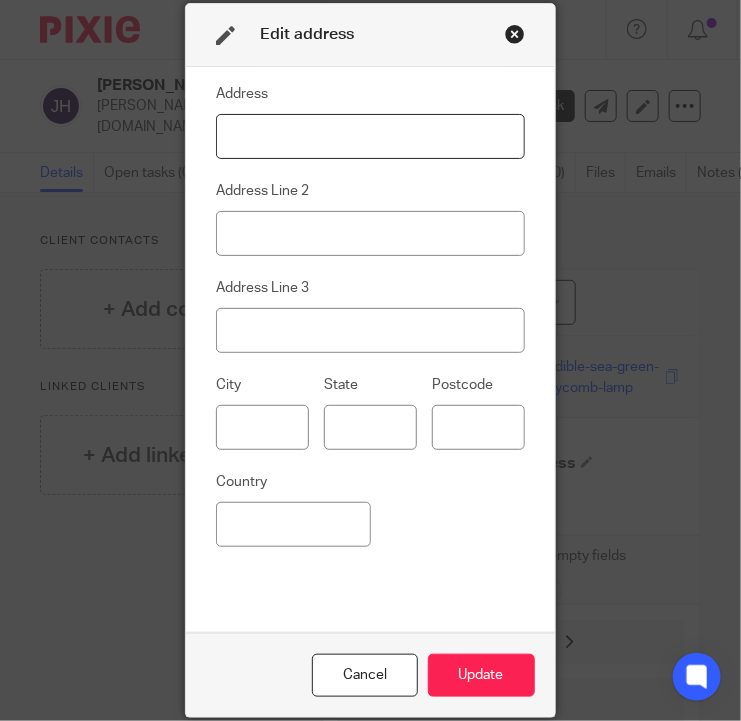 click at bounding box center [370, 136] 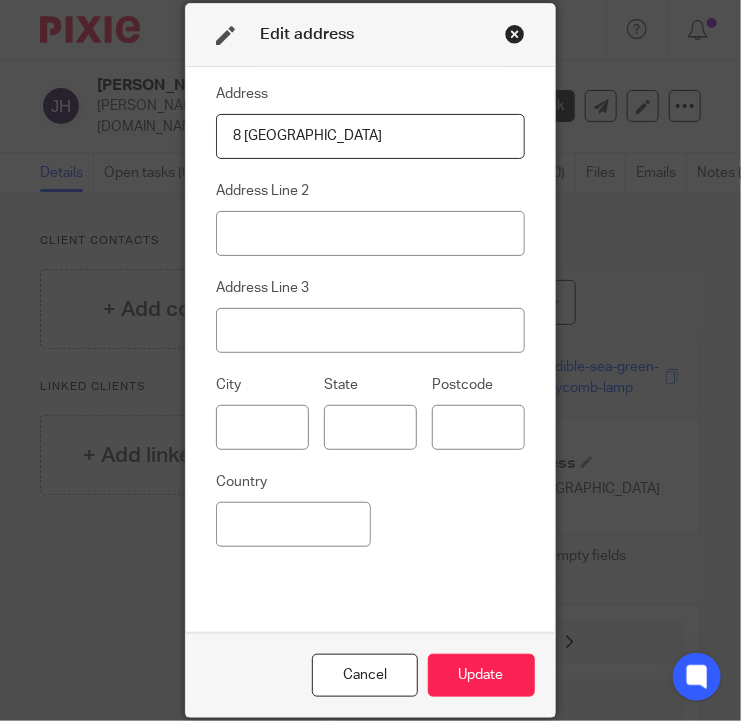 type on "8 Sion Village" 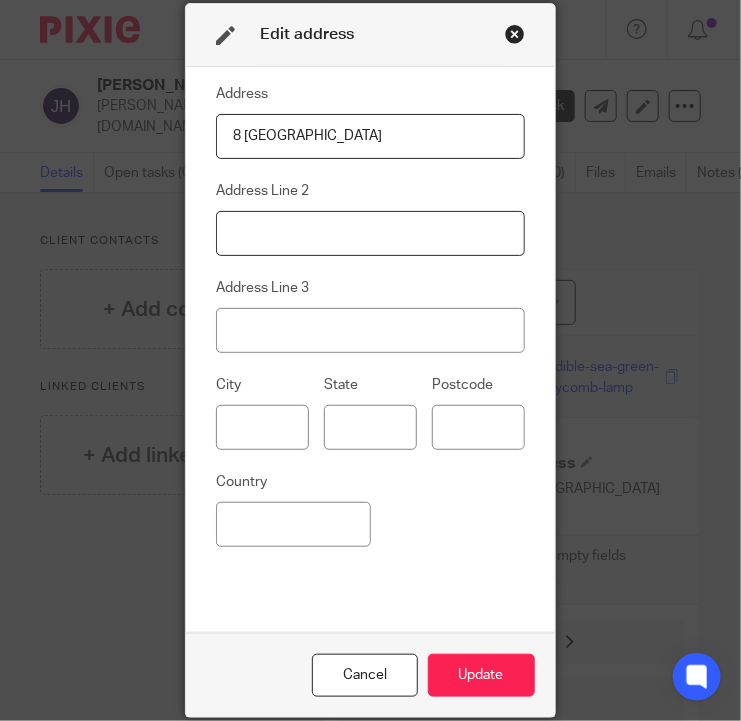 click at bounding box center [370, 233] 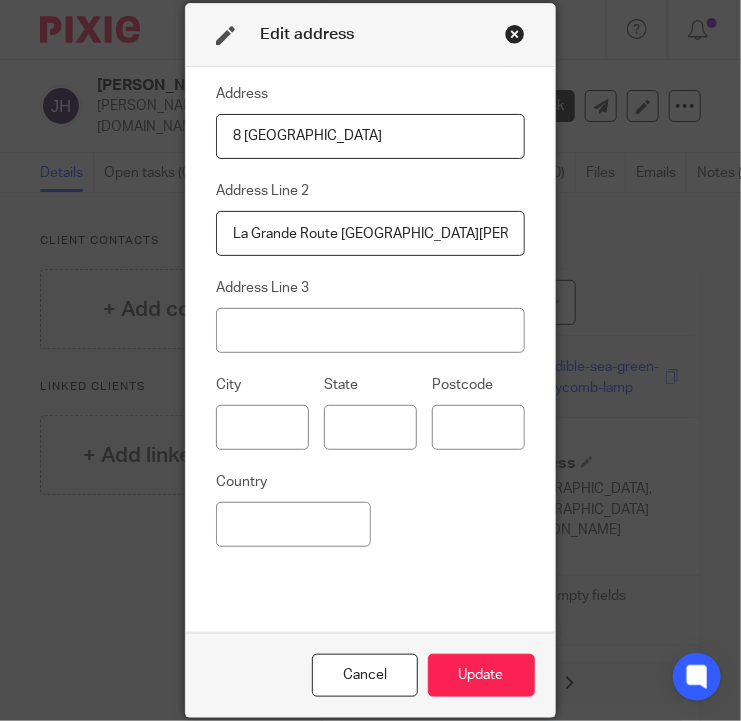 type on "La Grande Route De St. Jean" 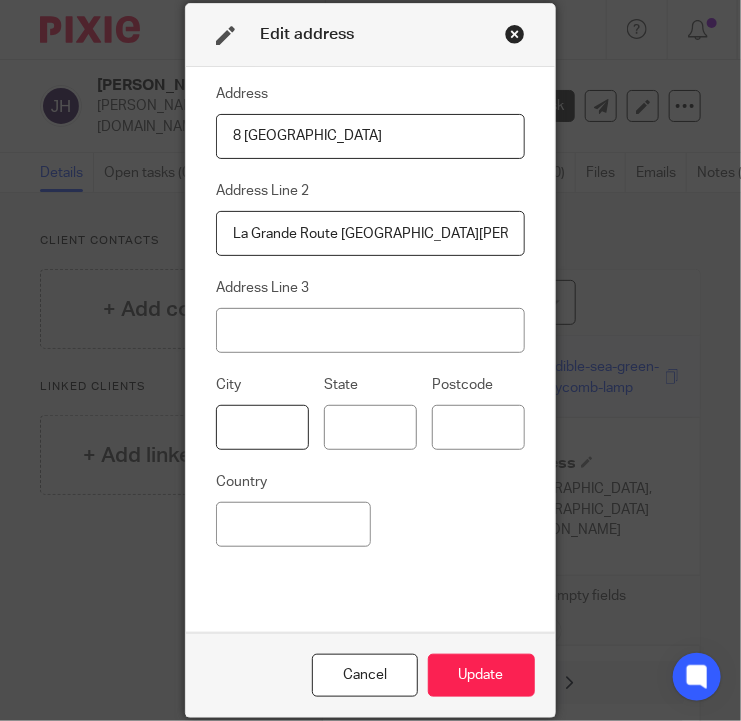 click at bounding box center (262, 427) 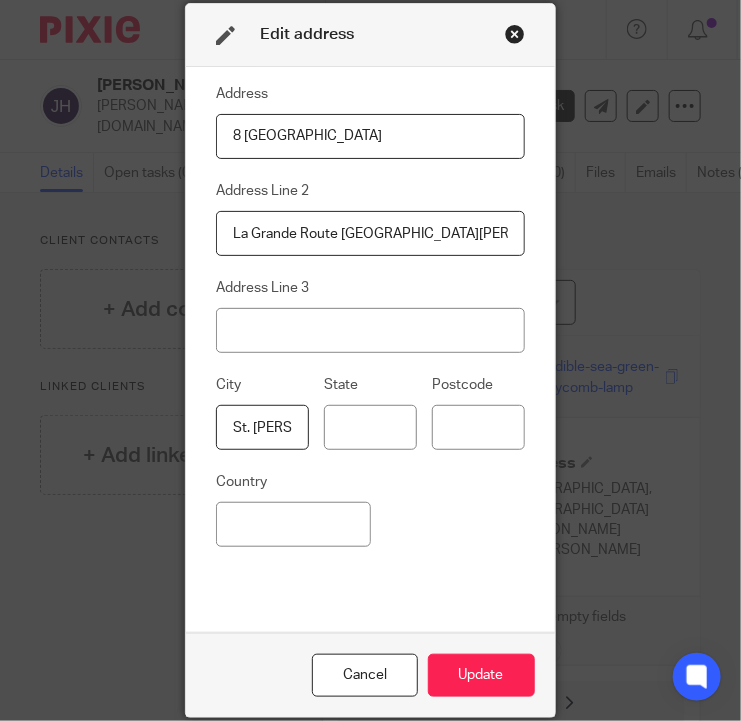 type on "St. John" 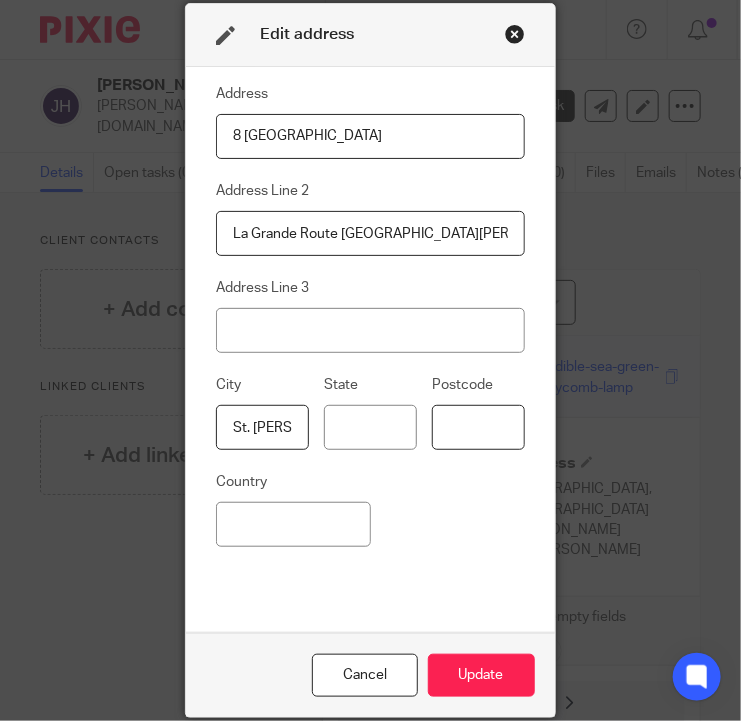 click at bounding box center [478, 427] 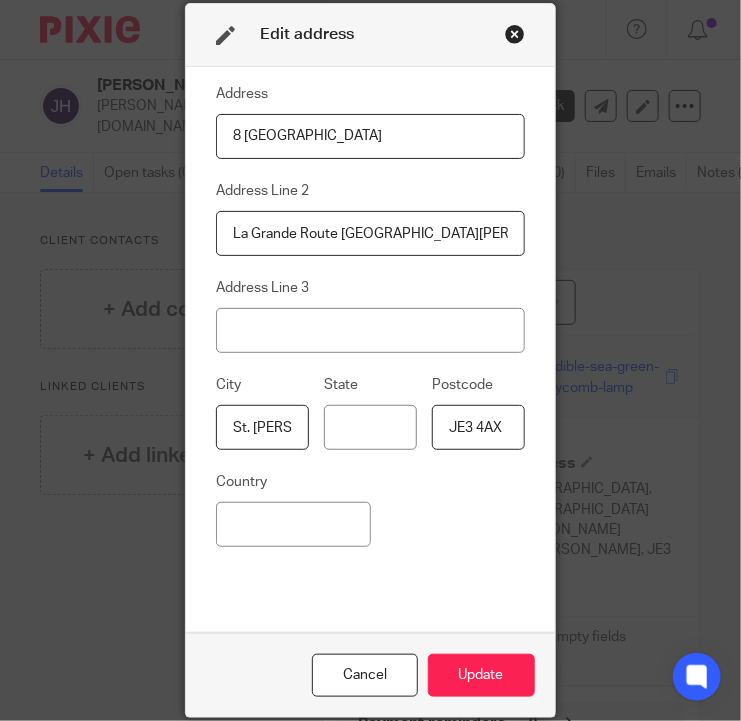 type on "JE3 4AX" 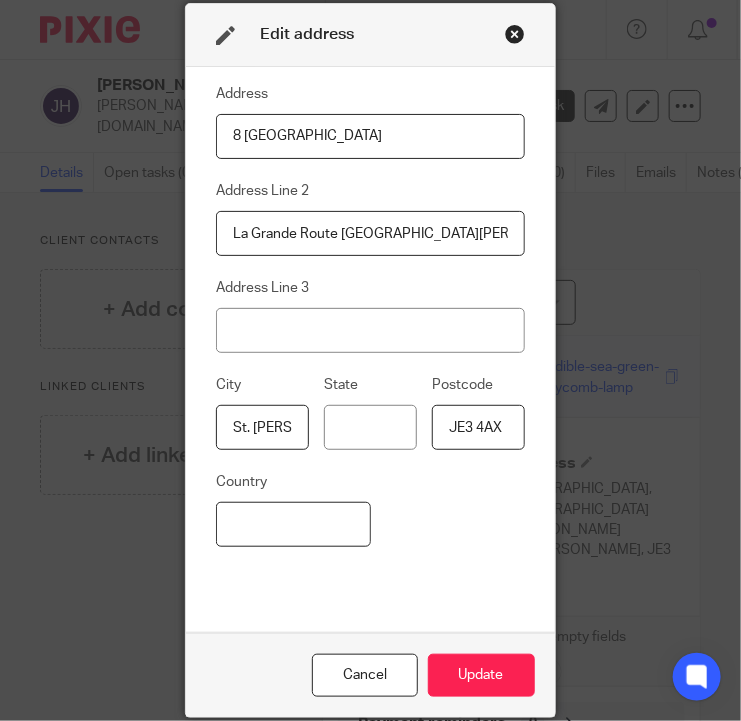 click at bounding box center (293, 524) 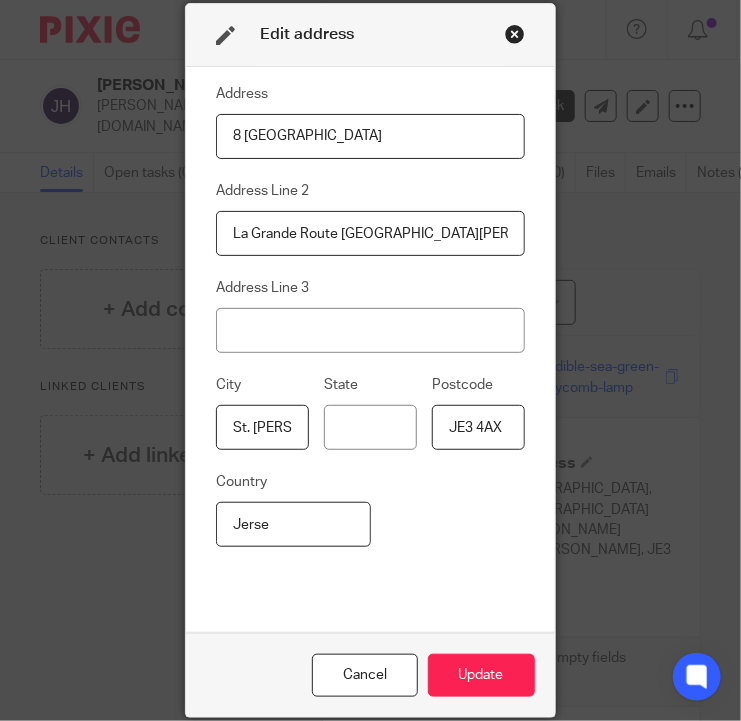 type on "Jersey" 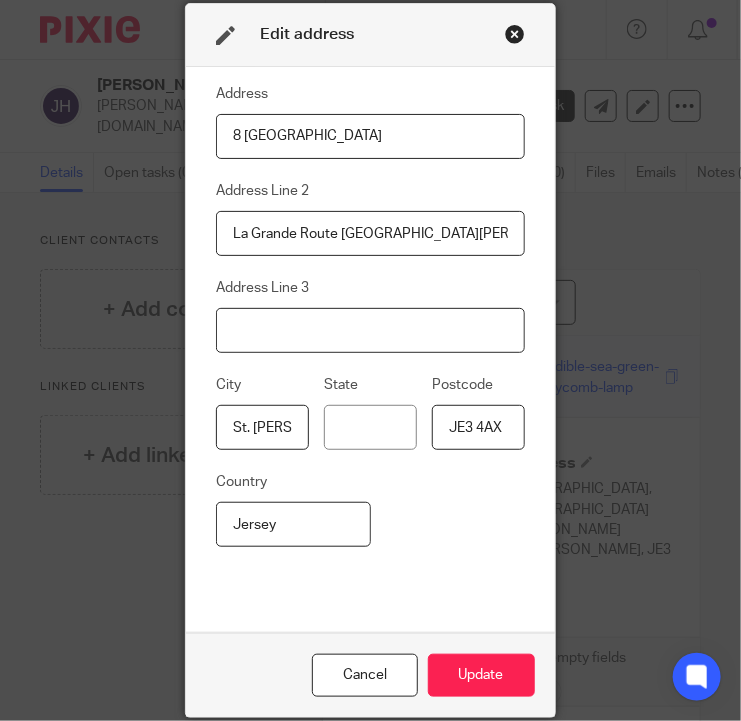 type on "St Aubin" 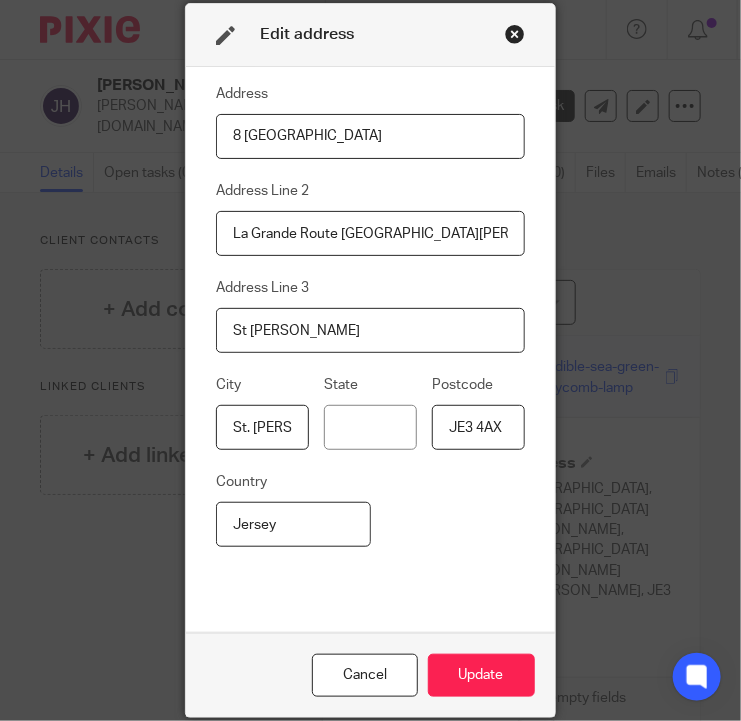 type on "Jersey" 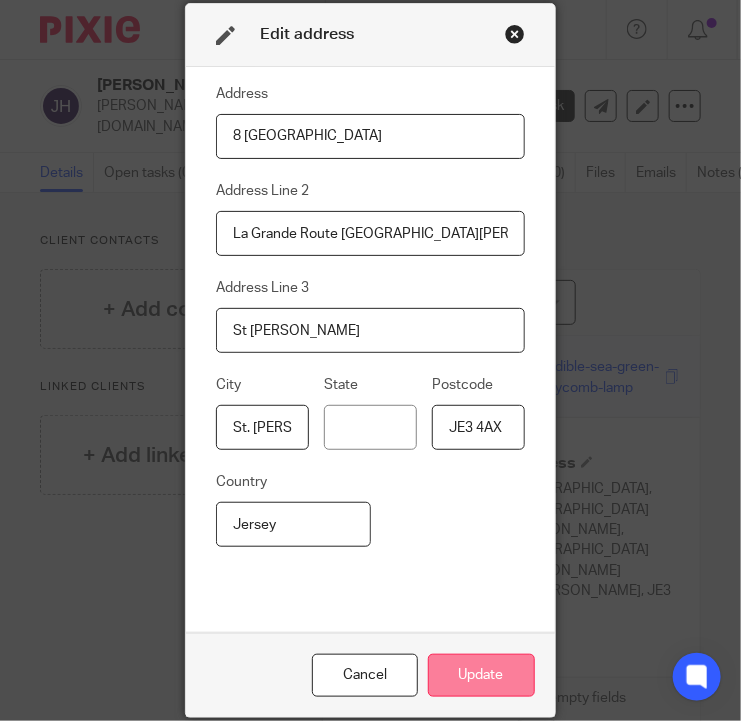 click on "Update" at bounding box center (481, 675) 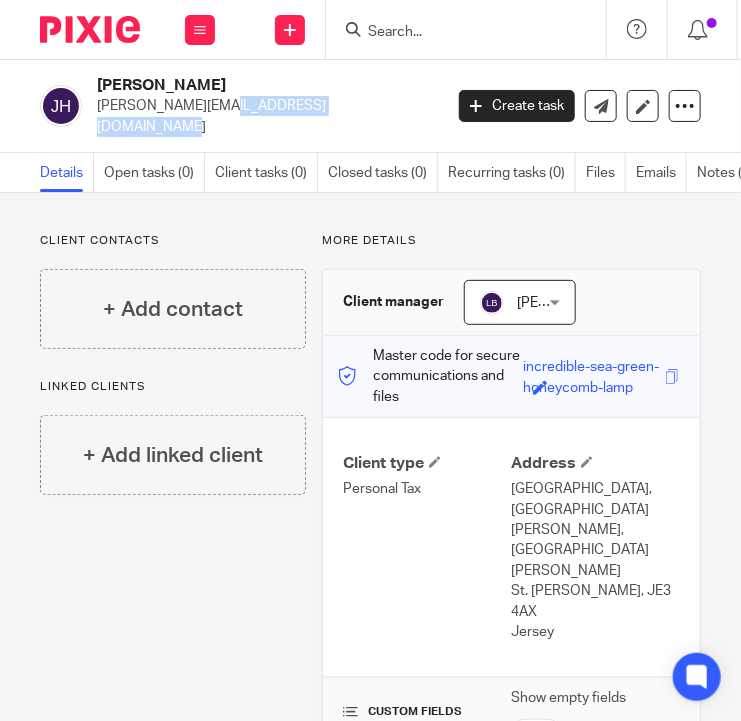 drag, startPoint x: 256, startPoint y: 105, endPoint x: 95, endPoint y: 111, distance: 161.11176 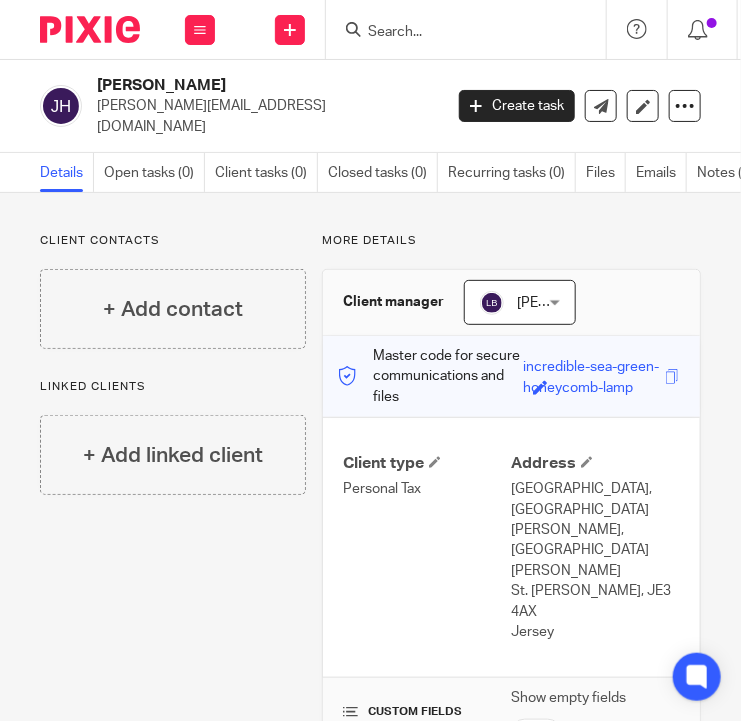 click at bounding box center [456, 33] 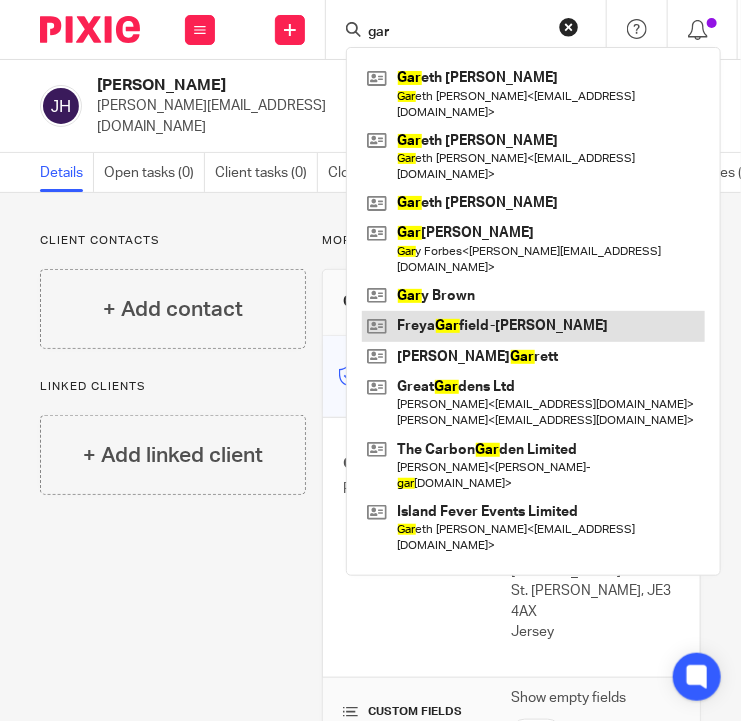type on "gar" 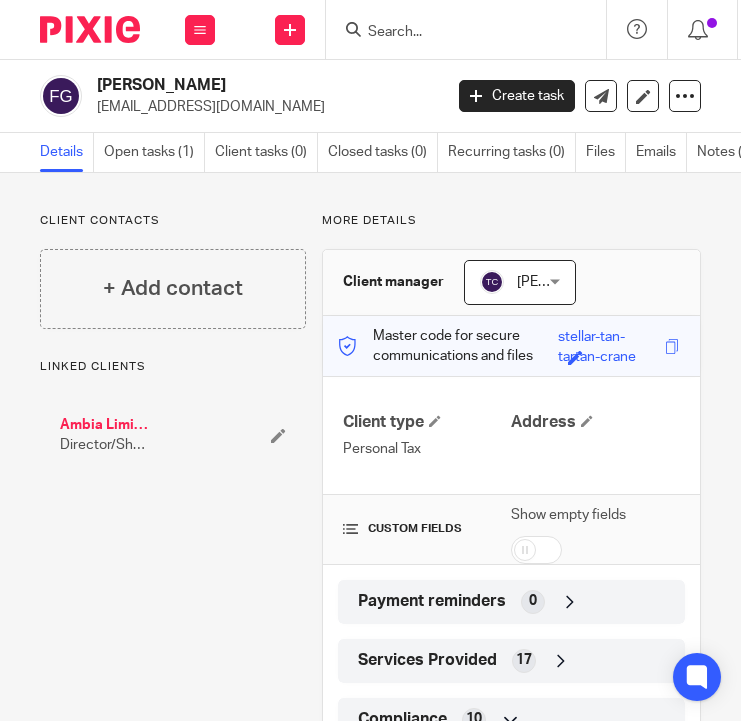 scroll, scrollTop: 0, scrollLeft: 0, axis: both 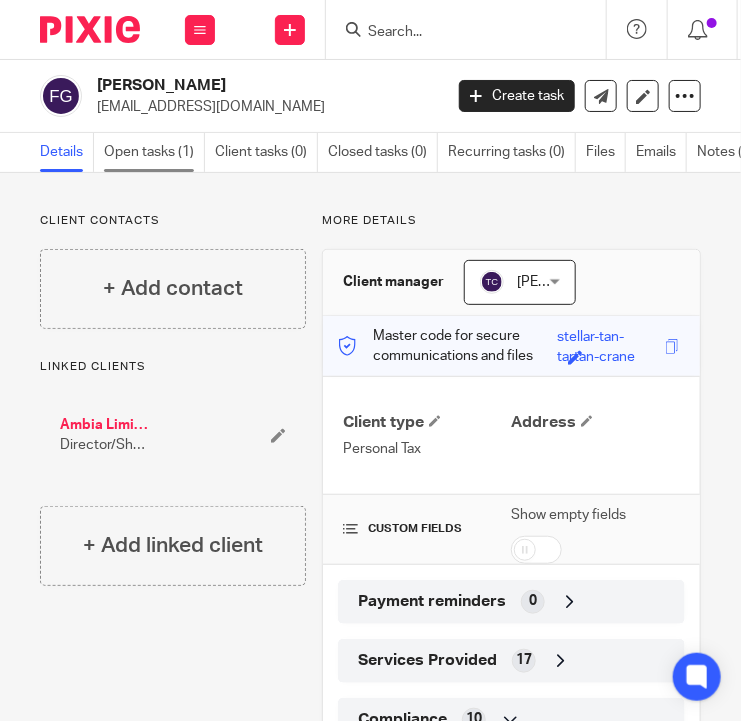 click on "Open tasks (1)" at bounding box center (154, 152) 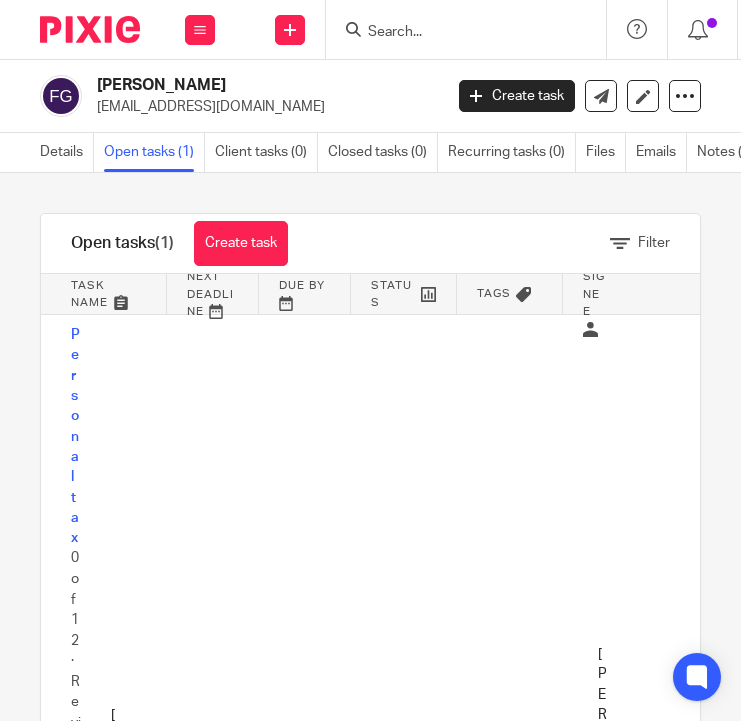scroll, scrollTop: 0, scrollLeft: 0, axis: both 